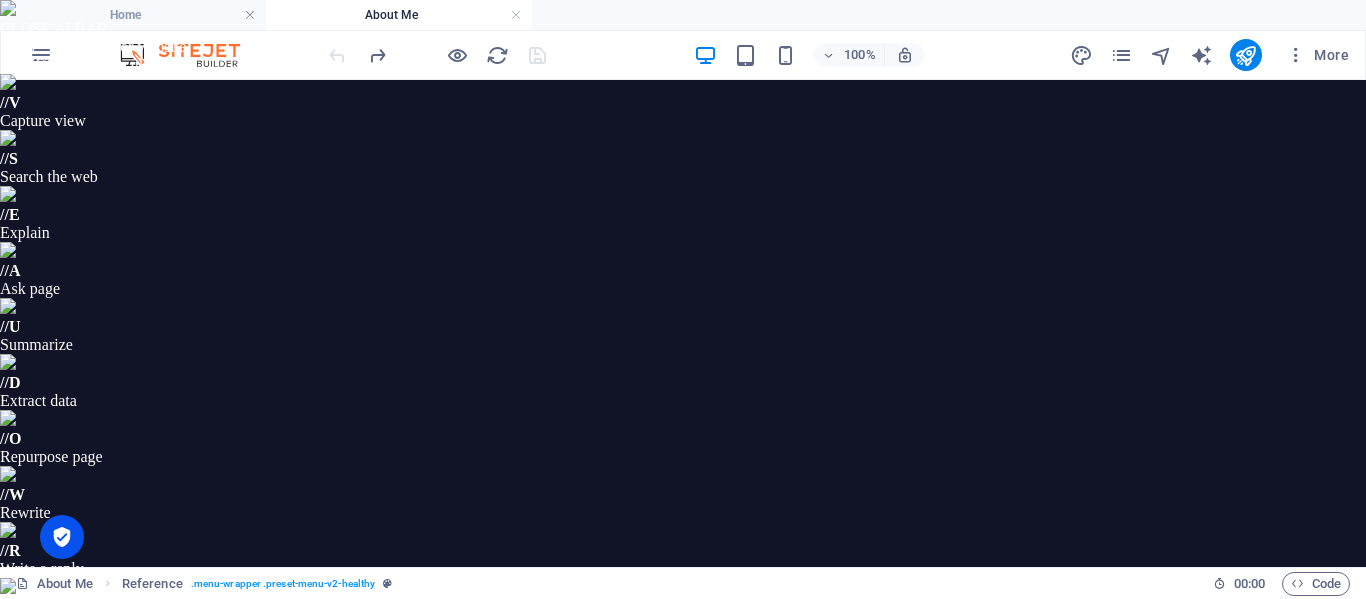 scroll, scrollTop: 0, scrollLeft: 0, axis: both 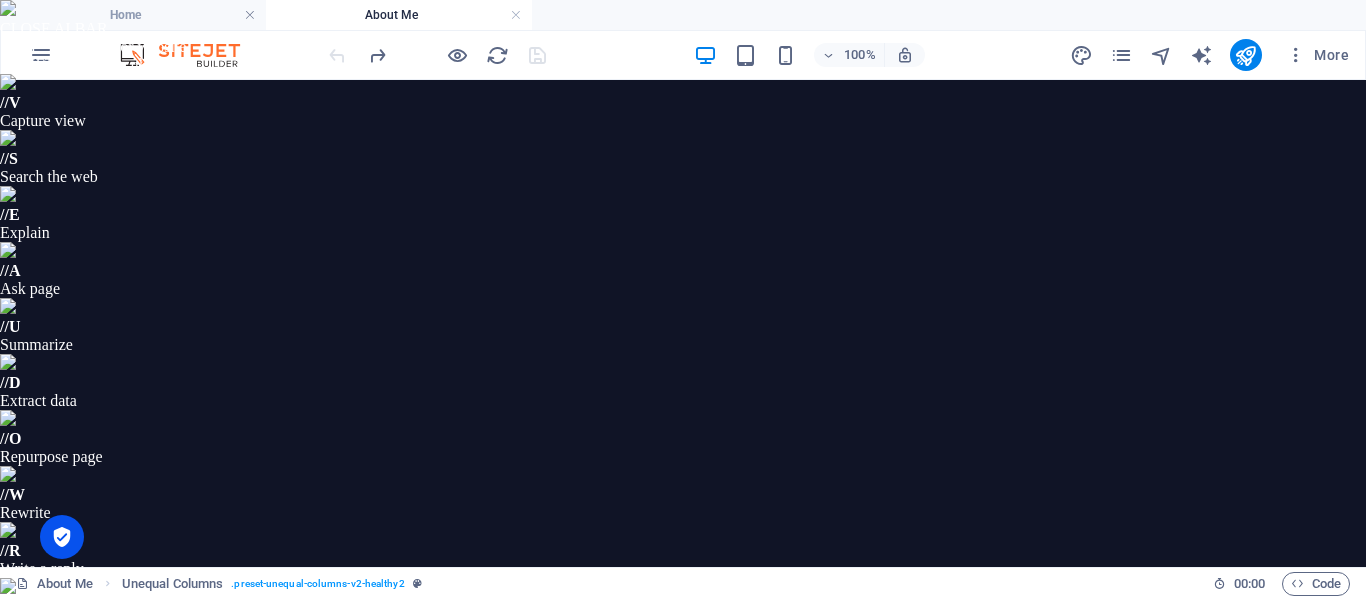click at bounding box center (723, 826) 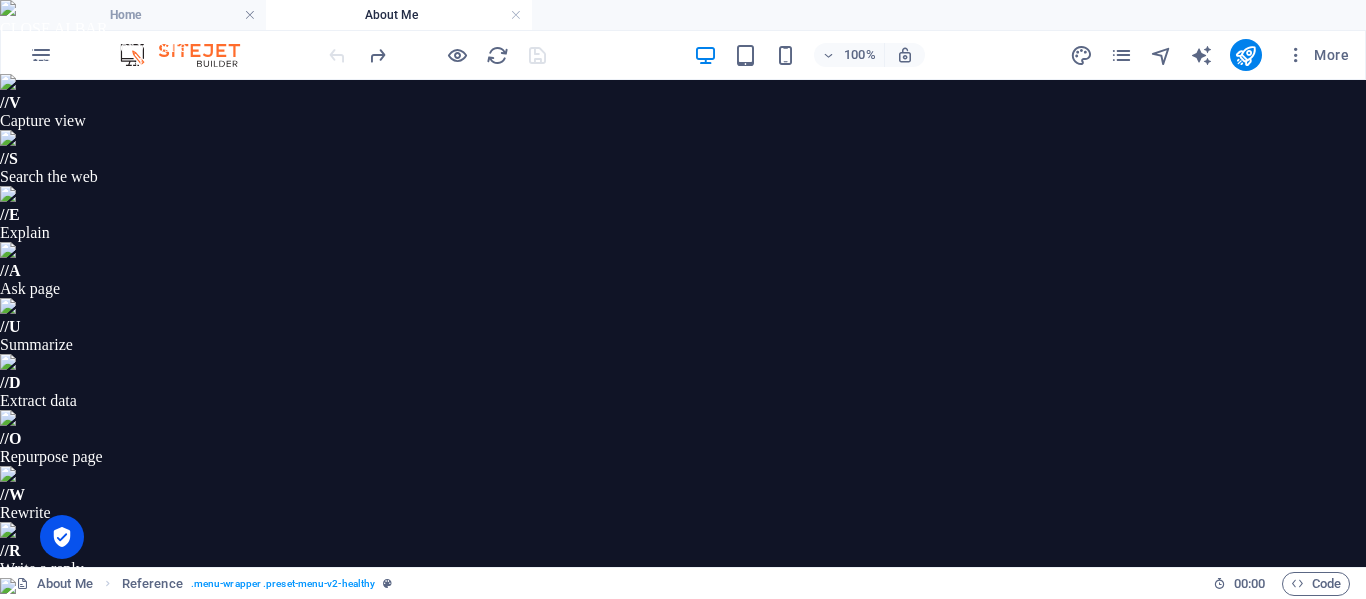 click on "Reference" at bounding box center (136, 744) 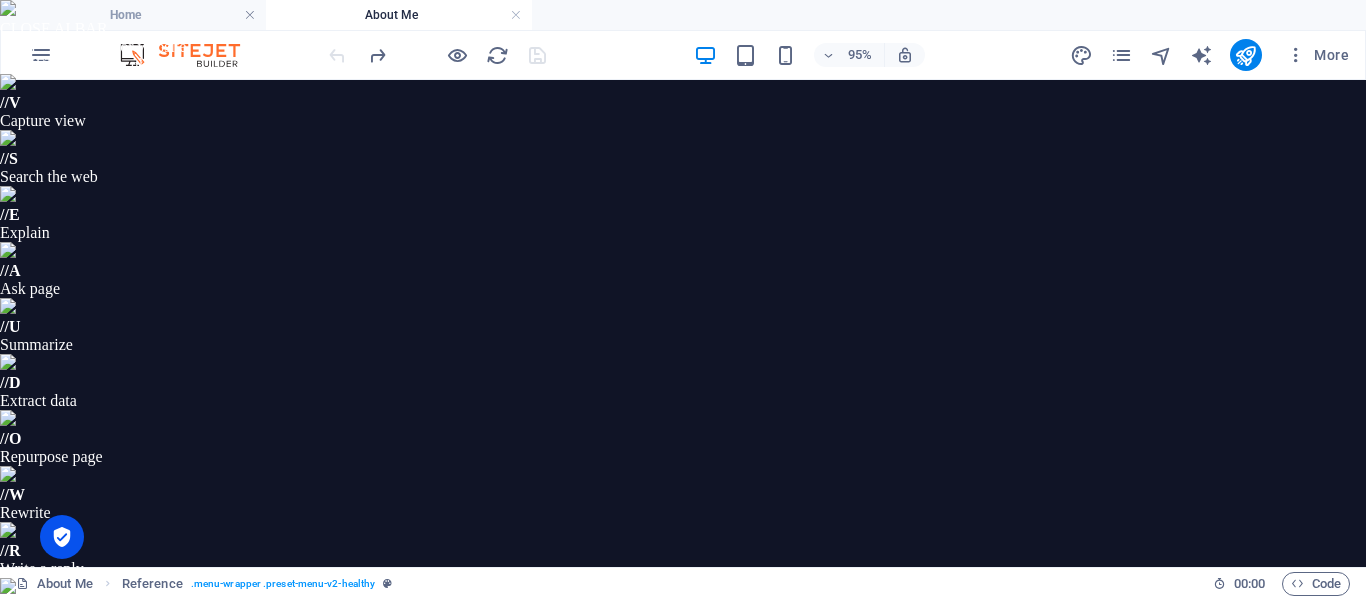 click at bounding box center [405, 766] 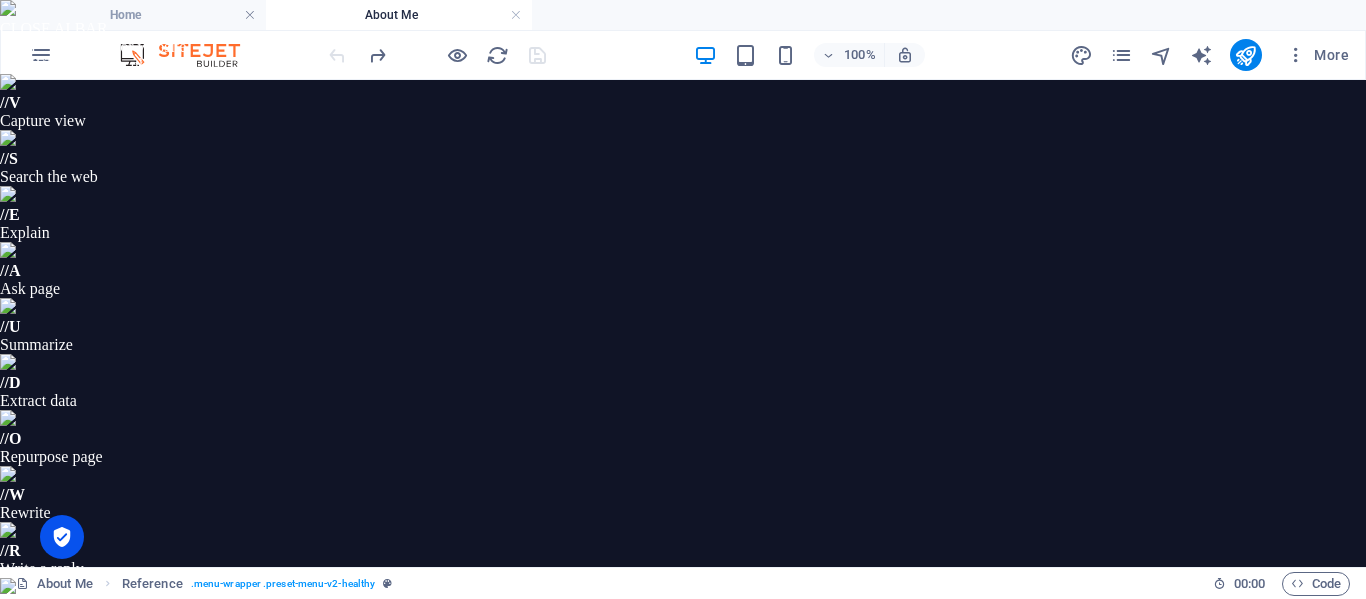 click at bounding box center (723, 826) 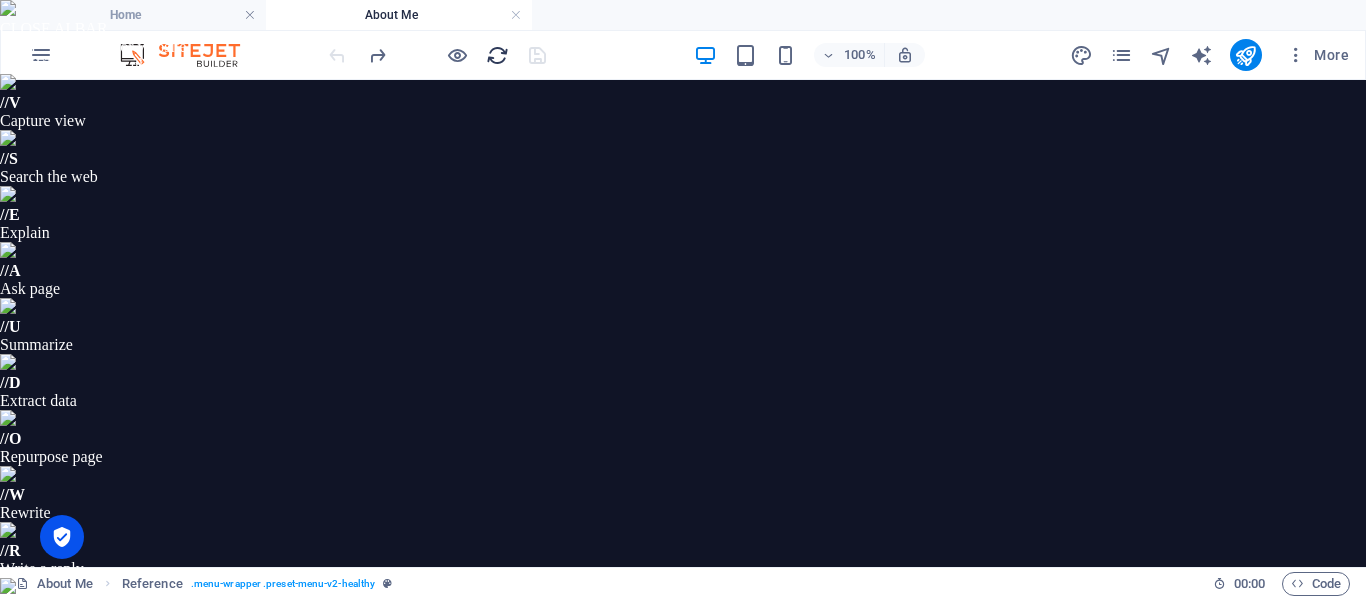 click at bounding box center [497, 55] 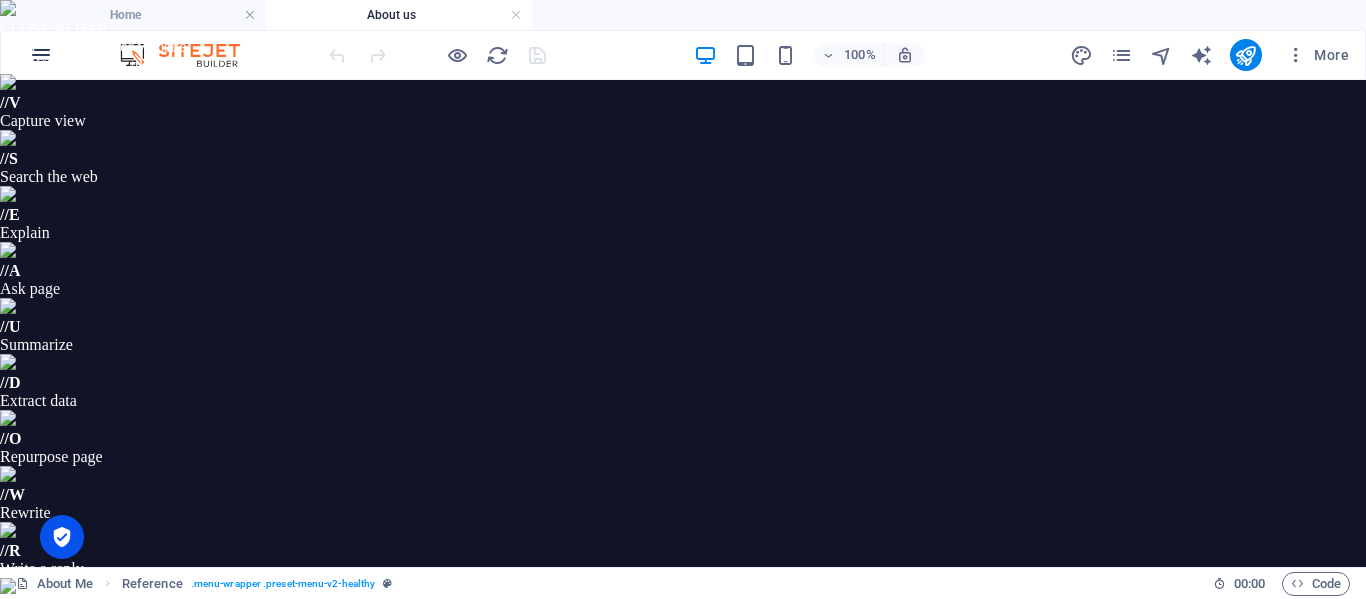 click at bounding box center [41, 55] 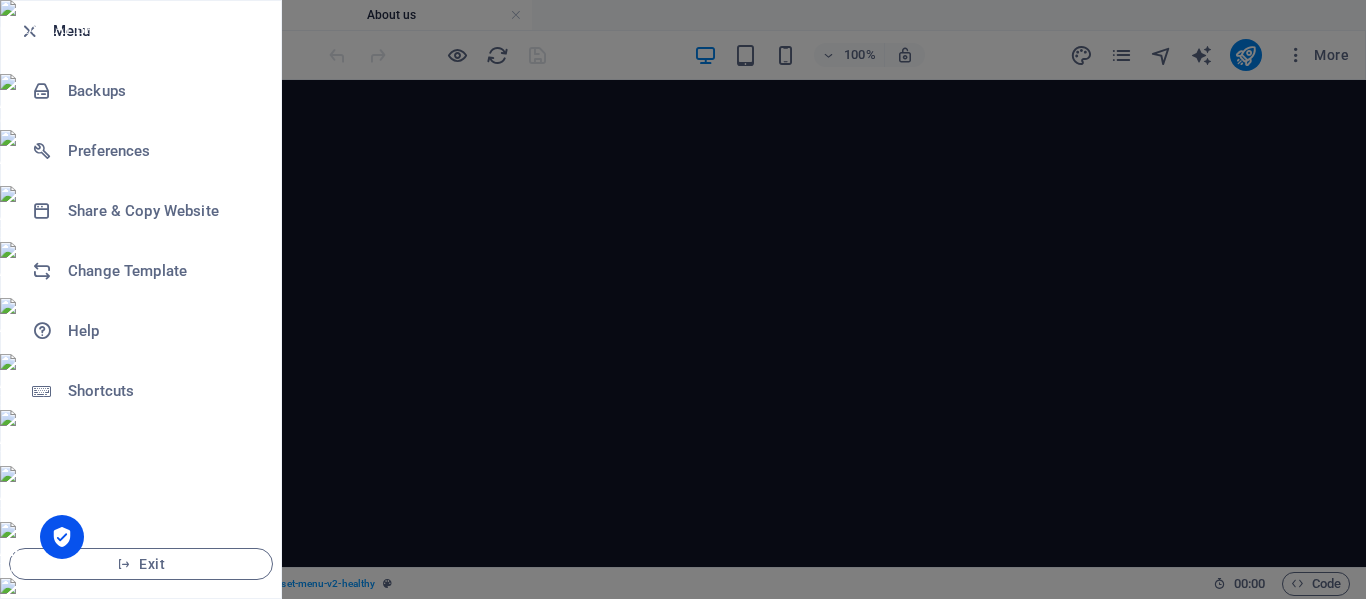 click at bounding box center (683, 299) 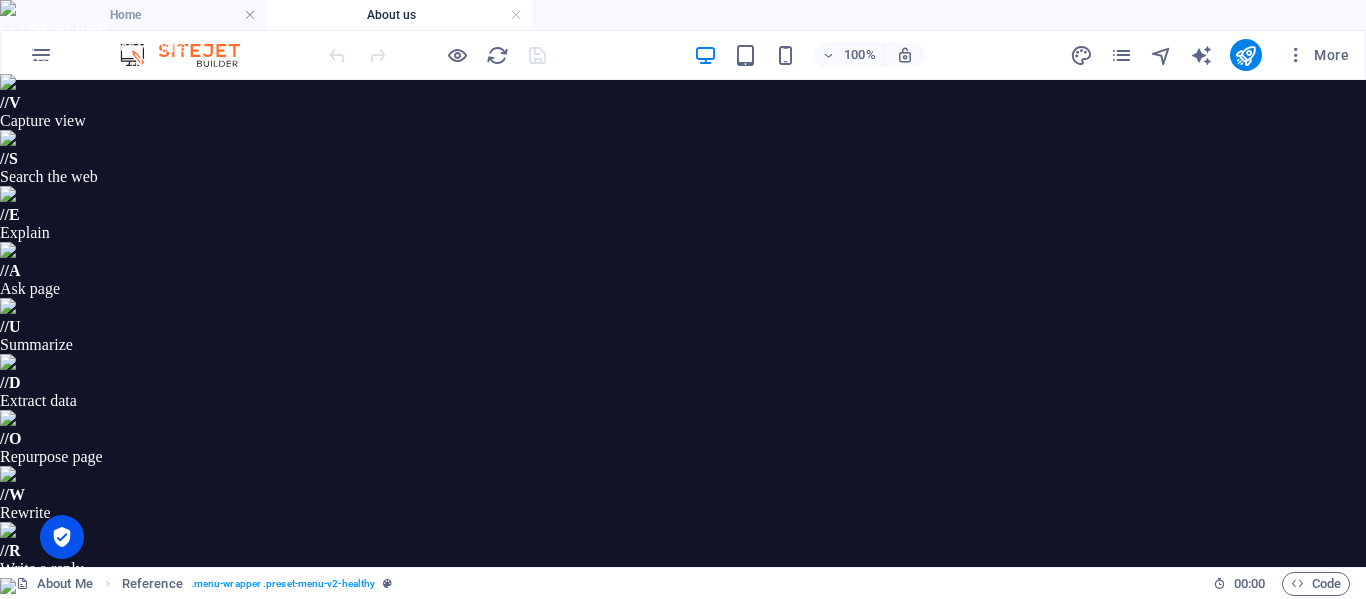 click 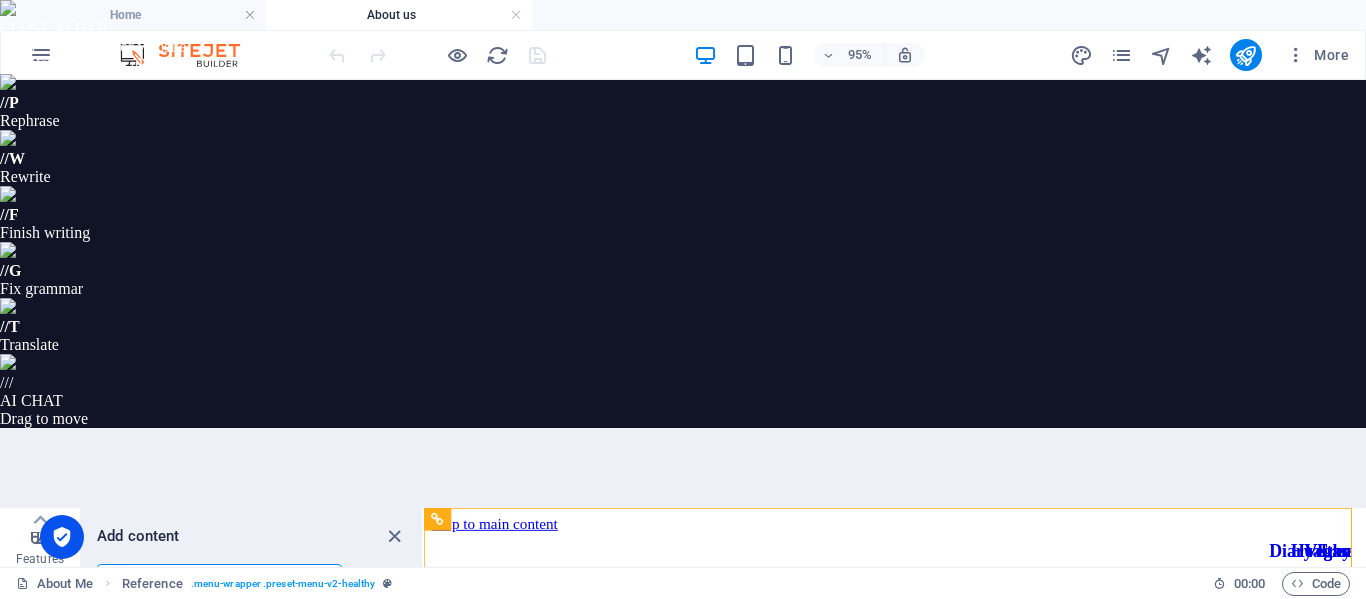scroll, scrollTop: 9976, scrollLeft: 0, axis: vertical 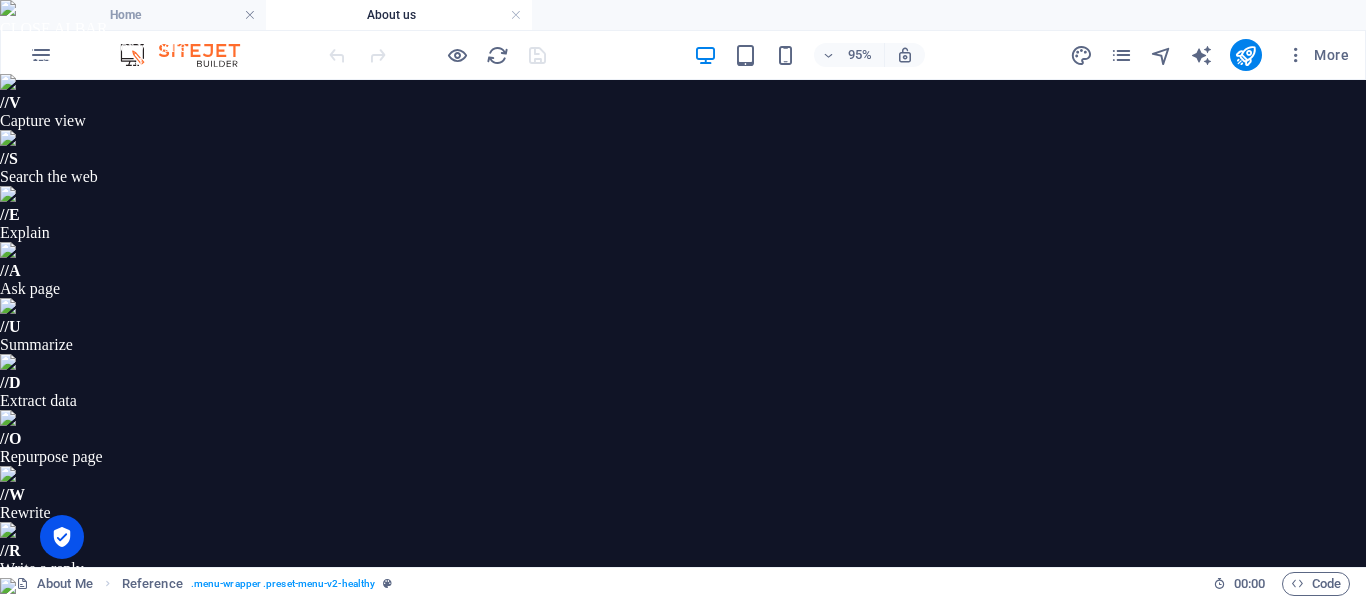click at bounding box center (394, 760) 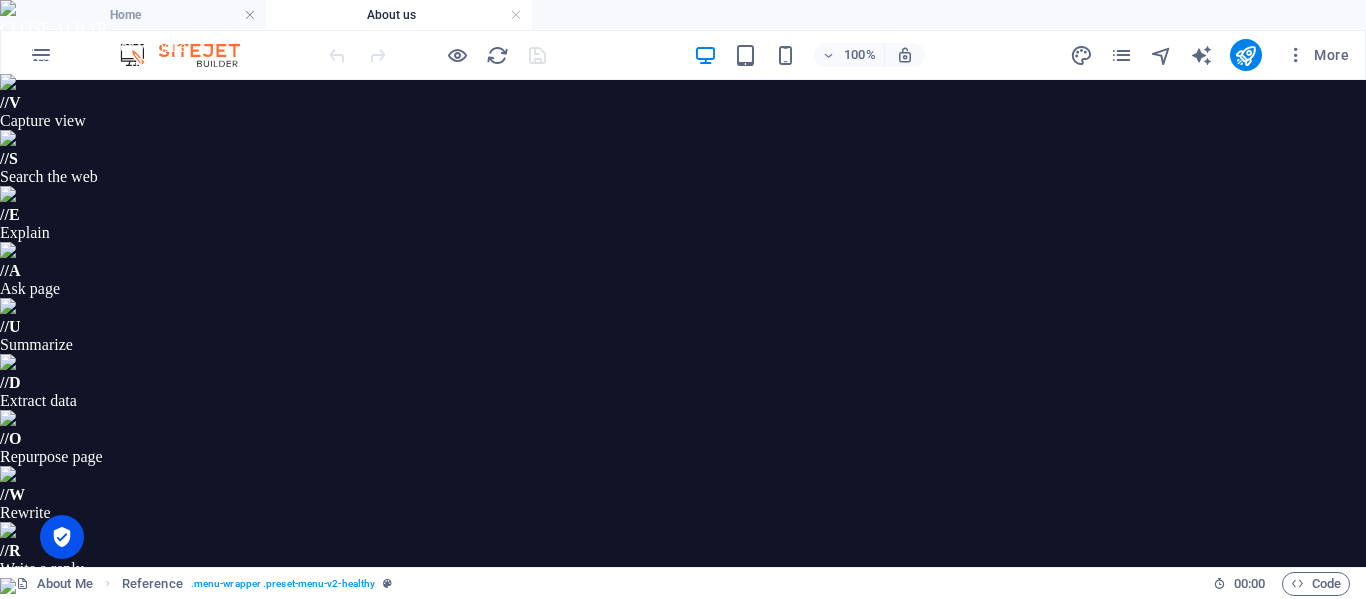 click at bounding box center (185, 744) 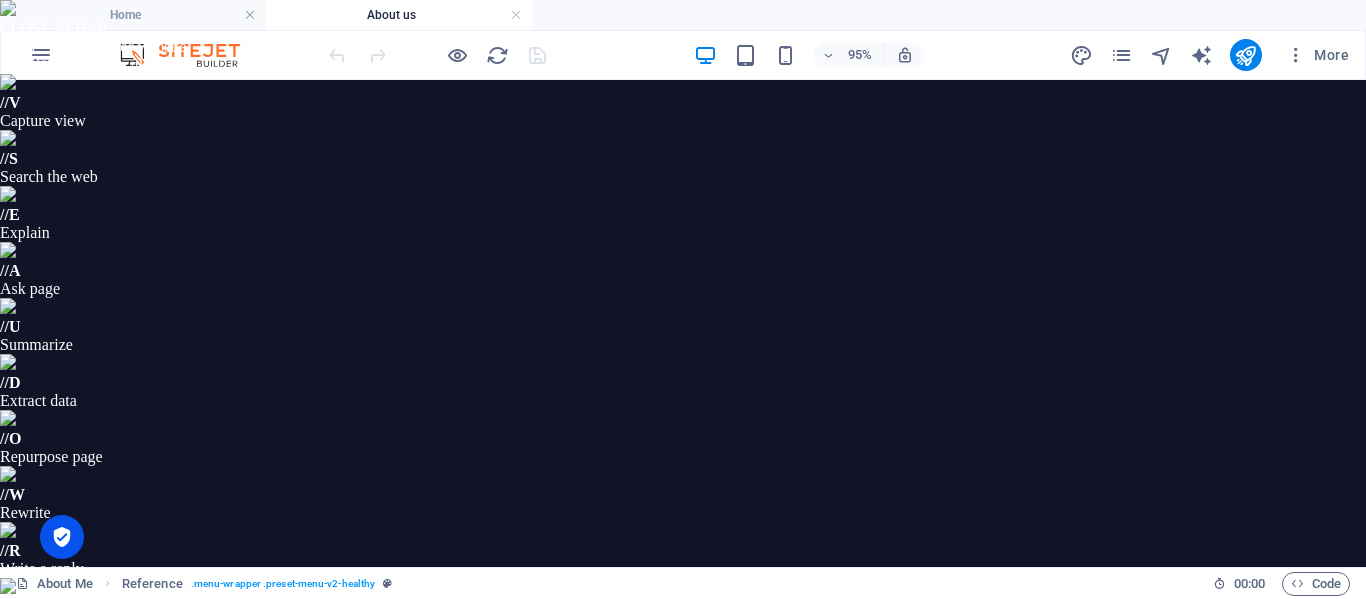 click at bounding box center [446, 743] 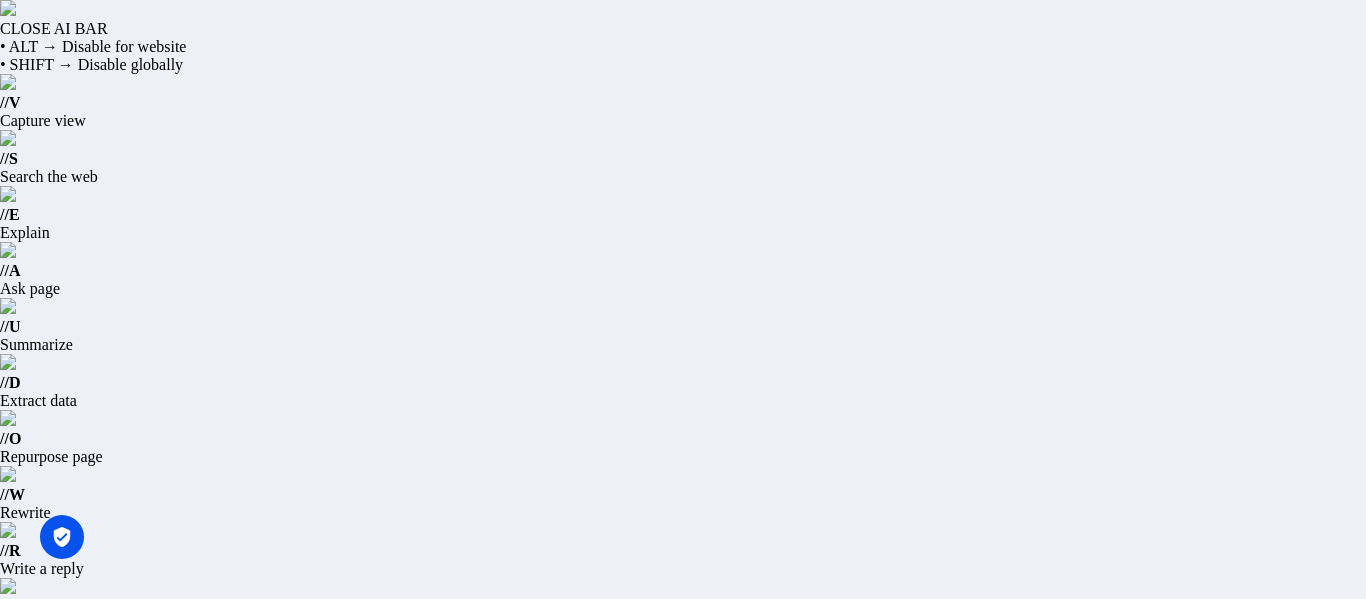 scroll, scrollTop: 0, scrollLeft: 0, axis: both 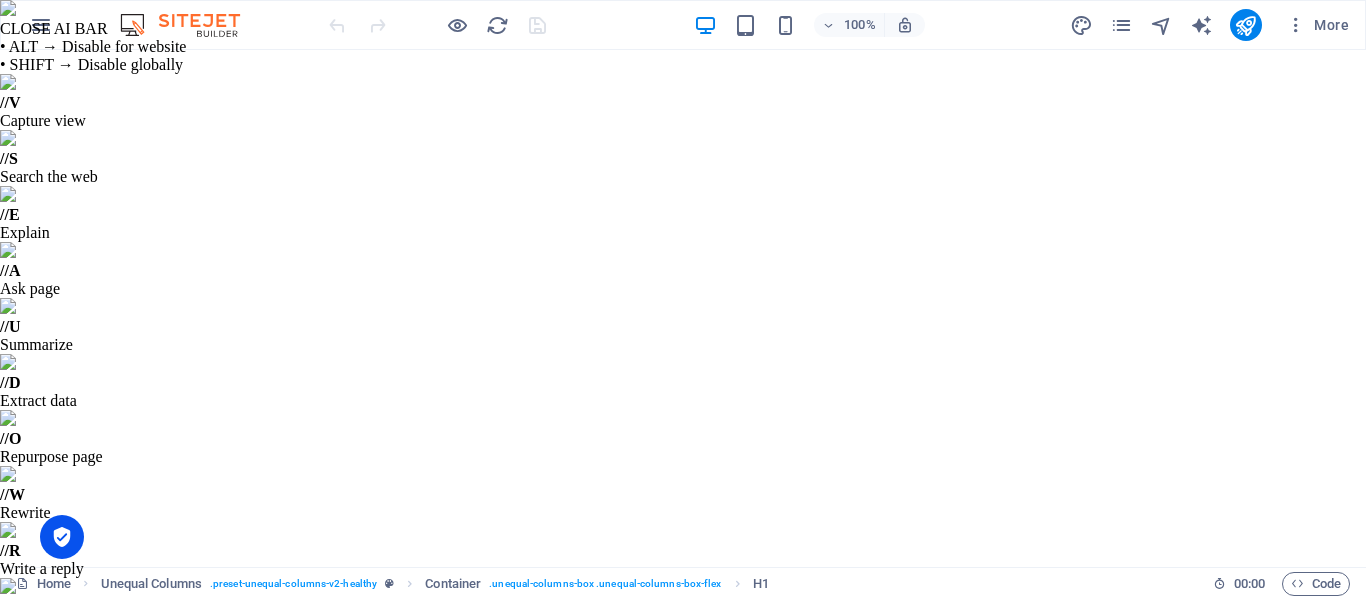 click on "Logo" at bounding box center (201, 738) 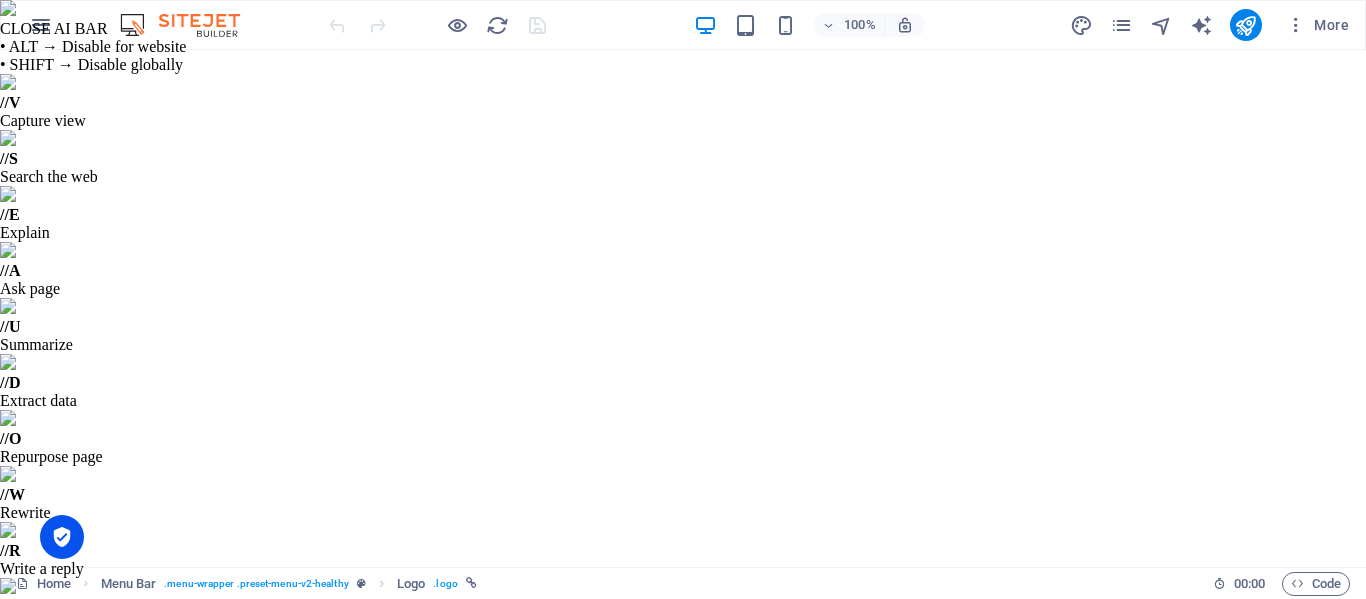 click at bounding box center [235, 738] 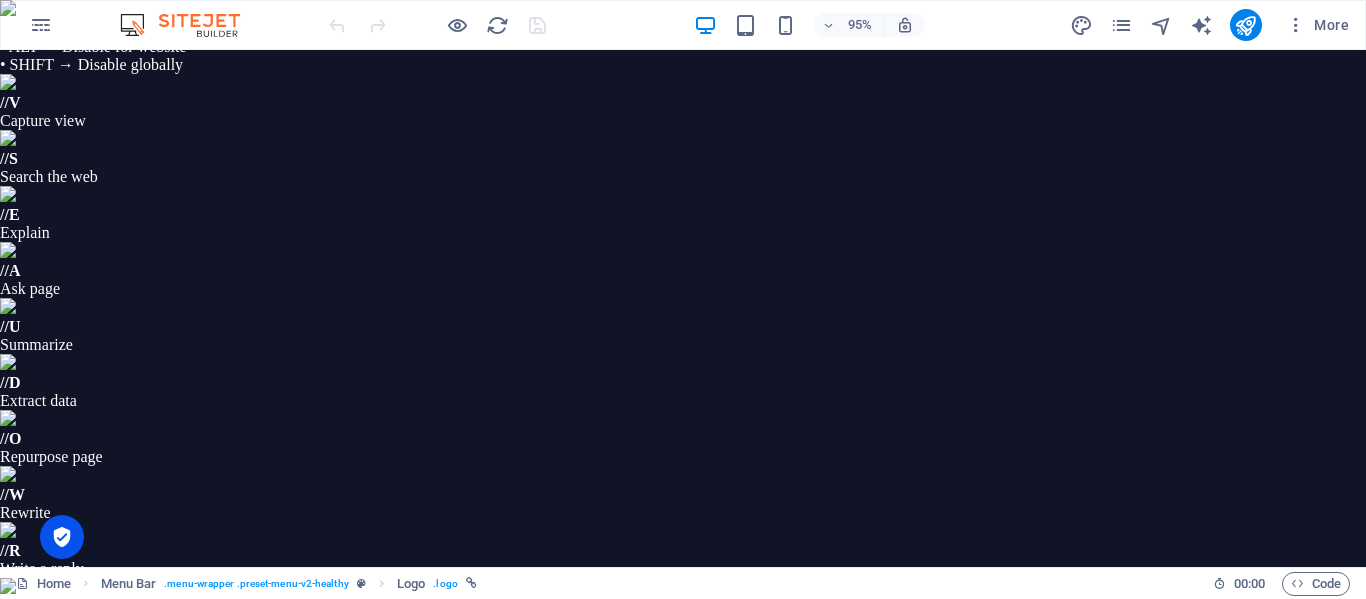 scroll, scrollTop: 0, scrollLeft: 0, axis: both 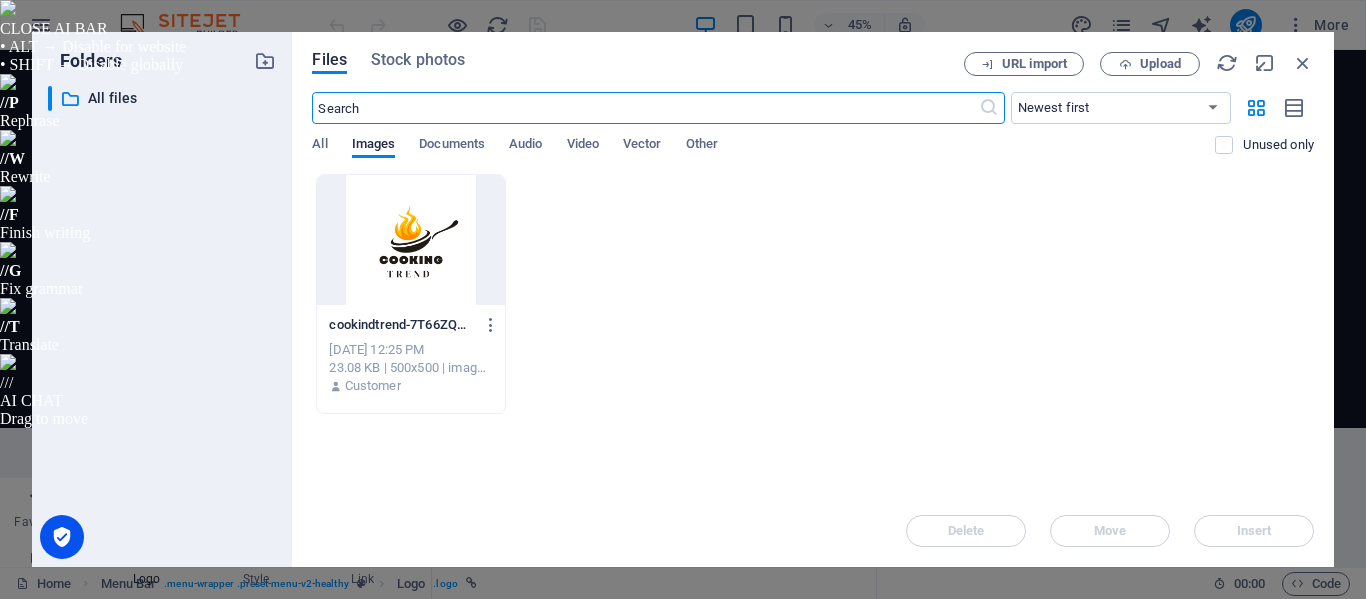 click at bounding box center (410, 240) 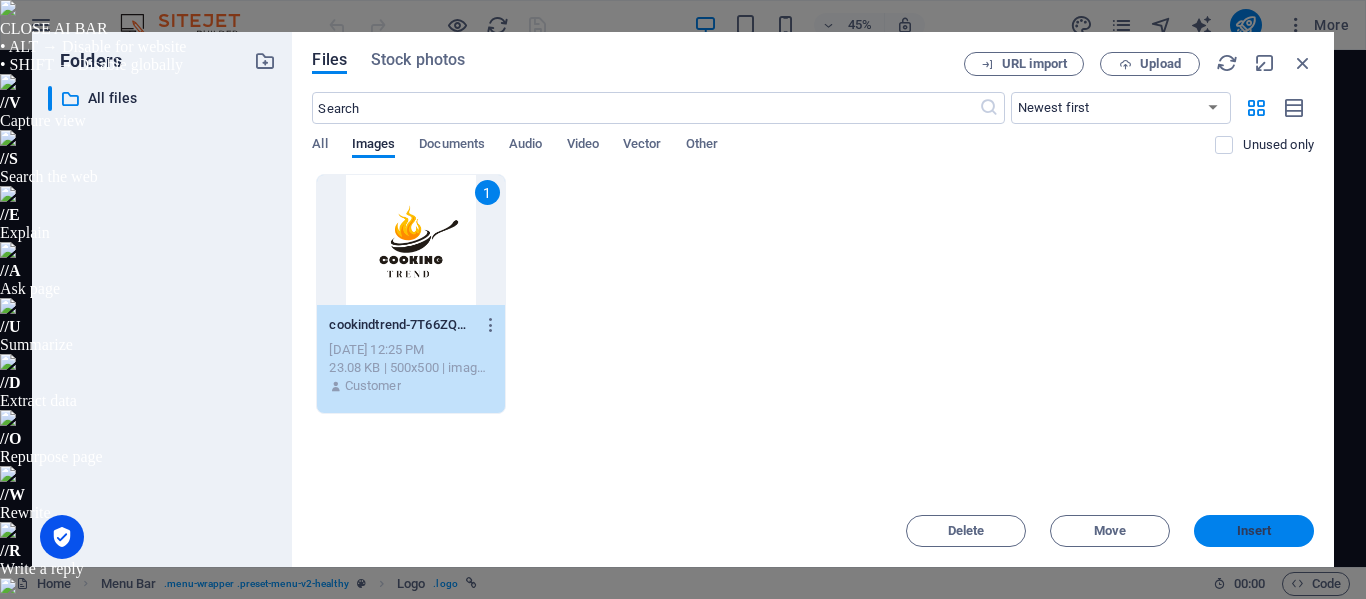 click on "Insert" at bounding box center (1254, 531) 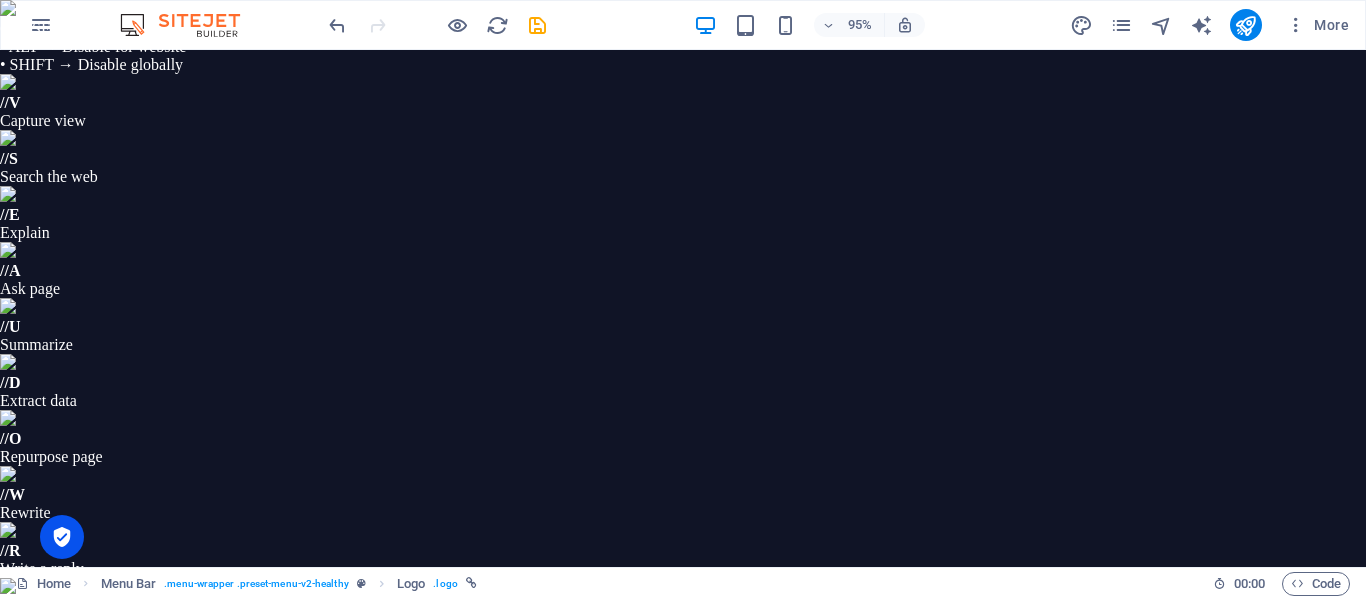 click at bounding box center (848, 914) 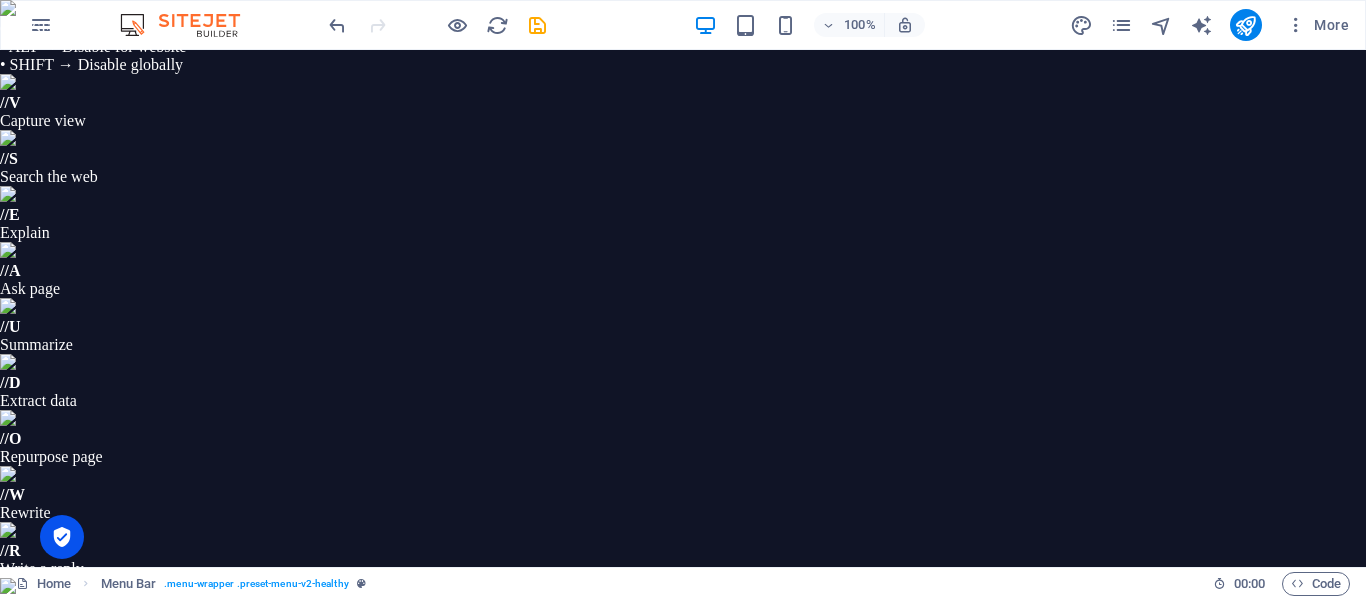 drag, startPoint x: 249, startPoint y: 824, endPoint x: 326, endPoint y: 779, distance: 89.1852 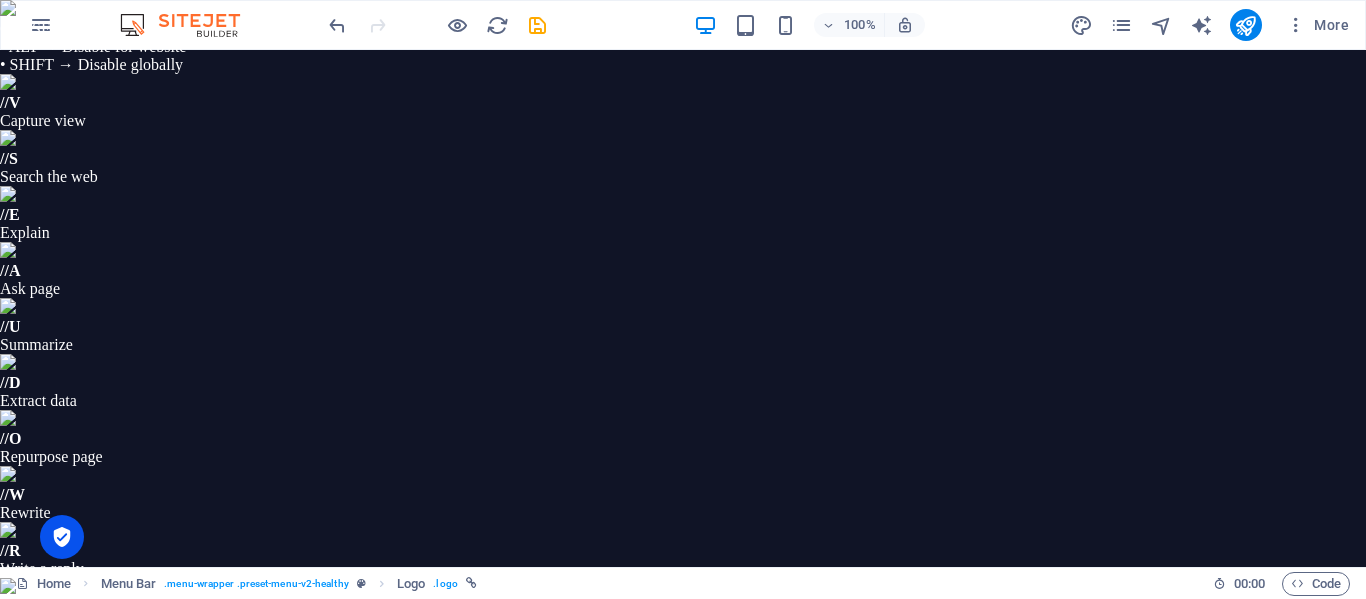 drag, startPoint x: 246, startPoint y: 834, endPoint x: 323, endPoint y: 823, distance: 77.781746 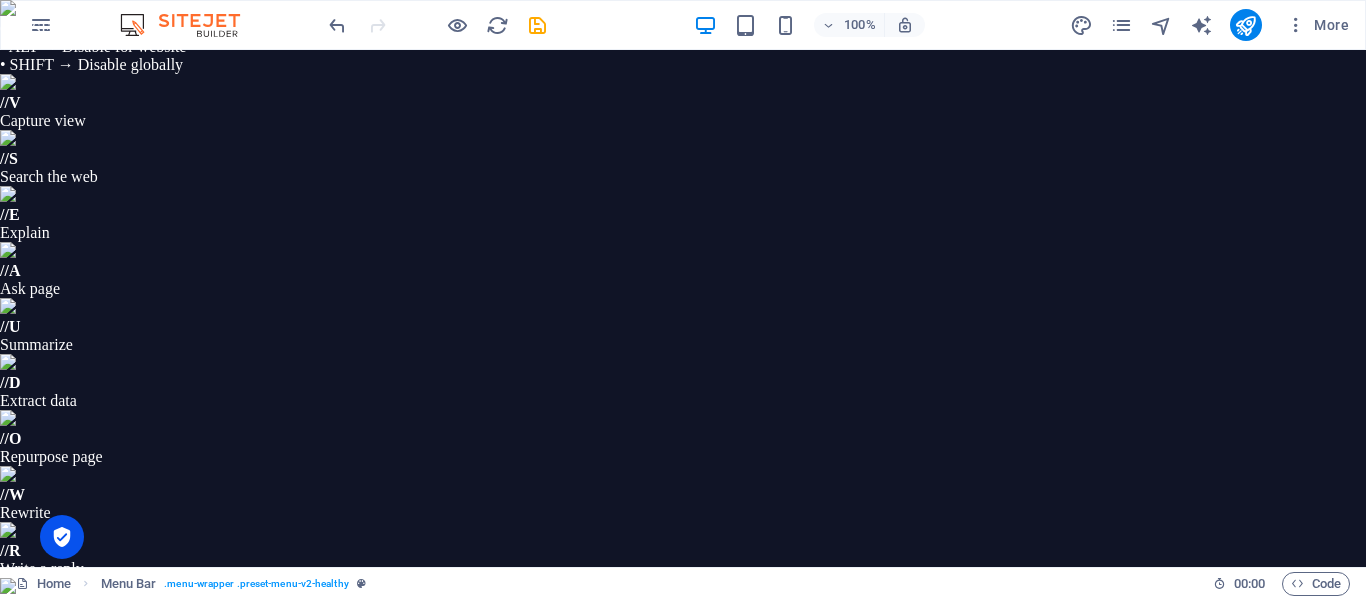 click at bounding box center (723, 838) 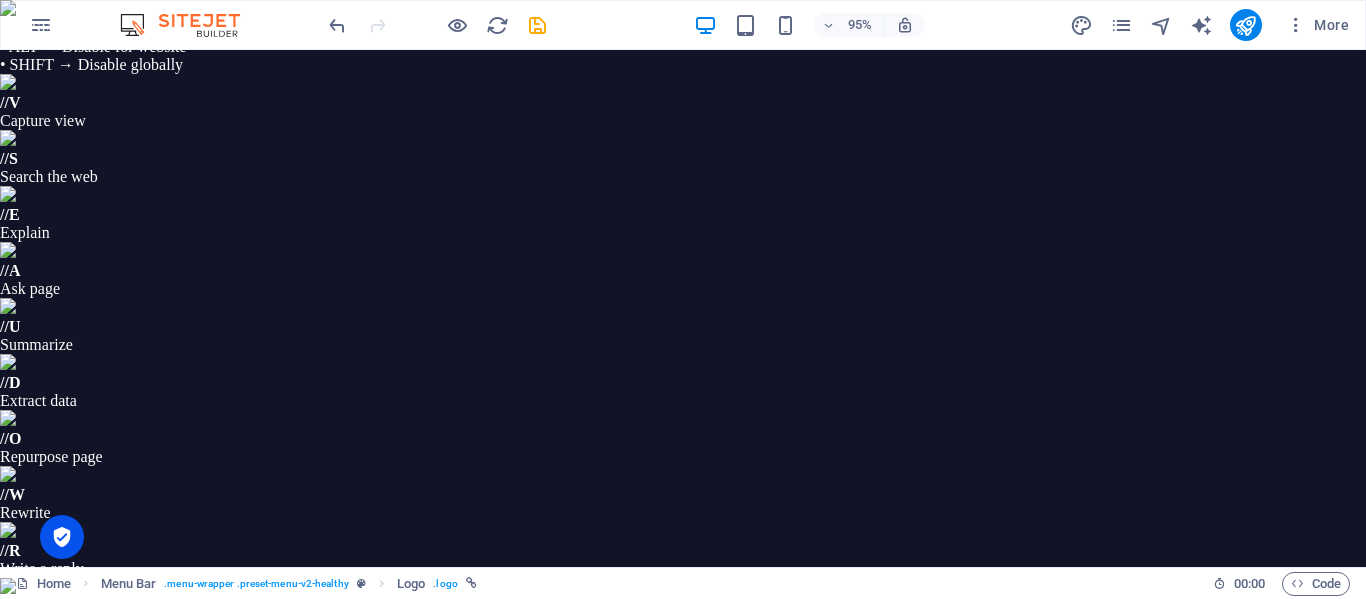 drag, startPoint x: 631, startPoint y: 924, endPoint x: 620, endPoint y: 900, distance: 26.400757 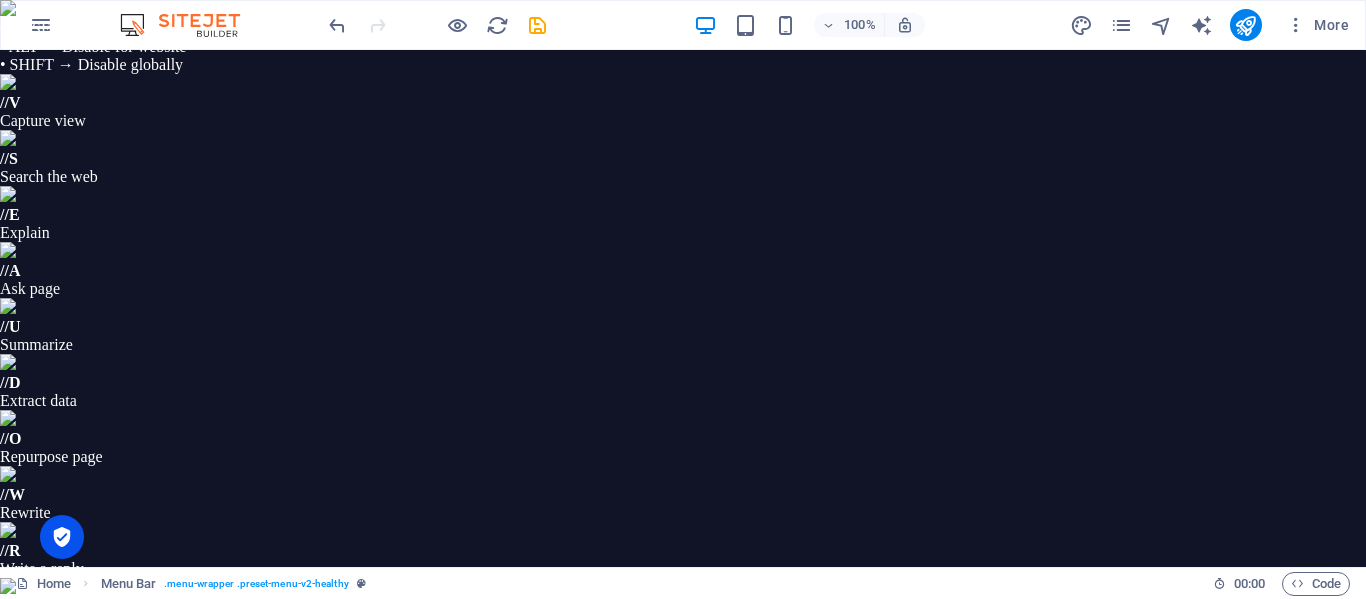 click at bounding box center (723, 838) 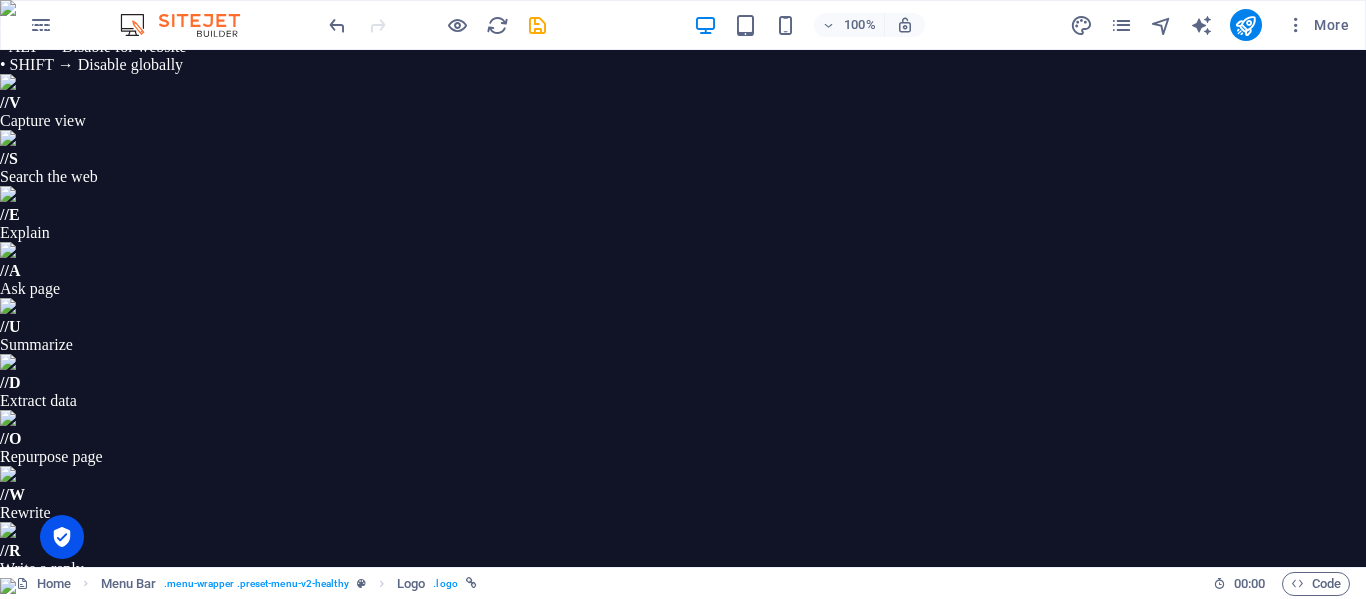click on "Home About Me Recipes CONTACT ME" at bounding box center (723, 866) 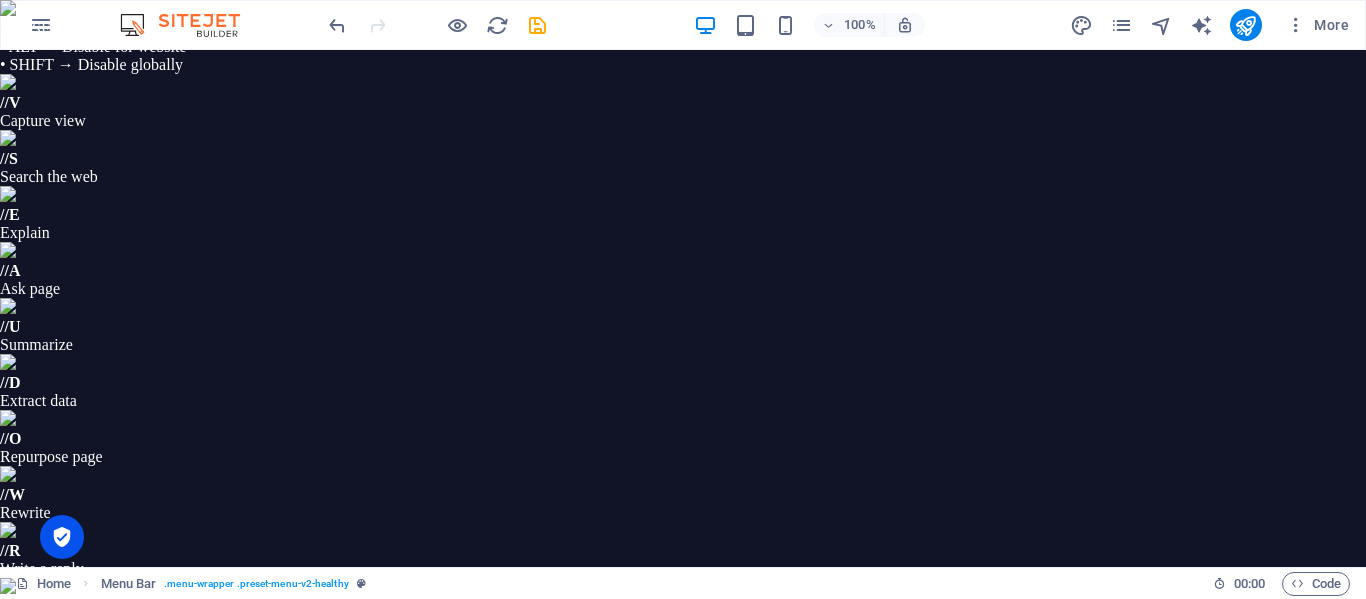 click on "Home About Me Recipes CONTACT ME" at bounding box center [723, 866] 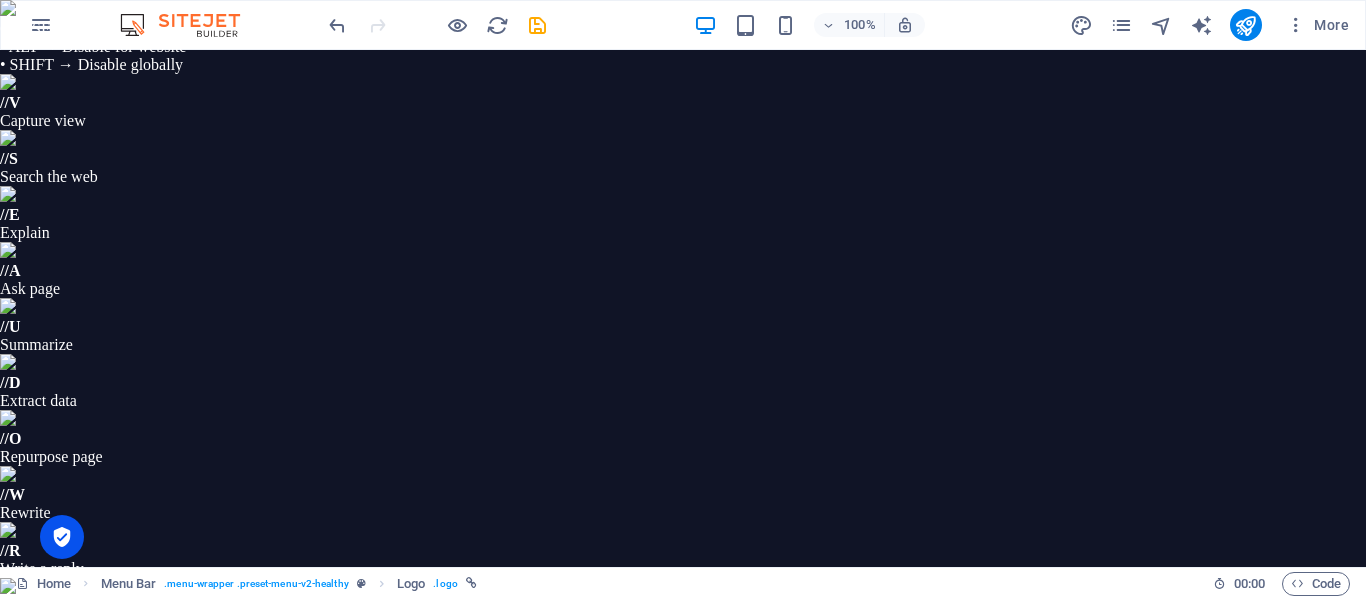 click at bounding box center (182, 714) 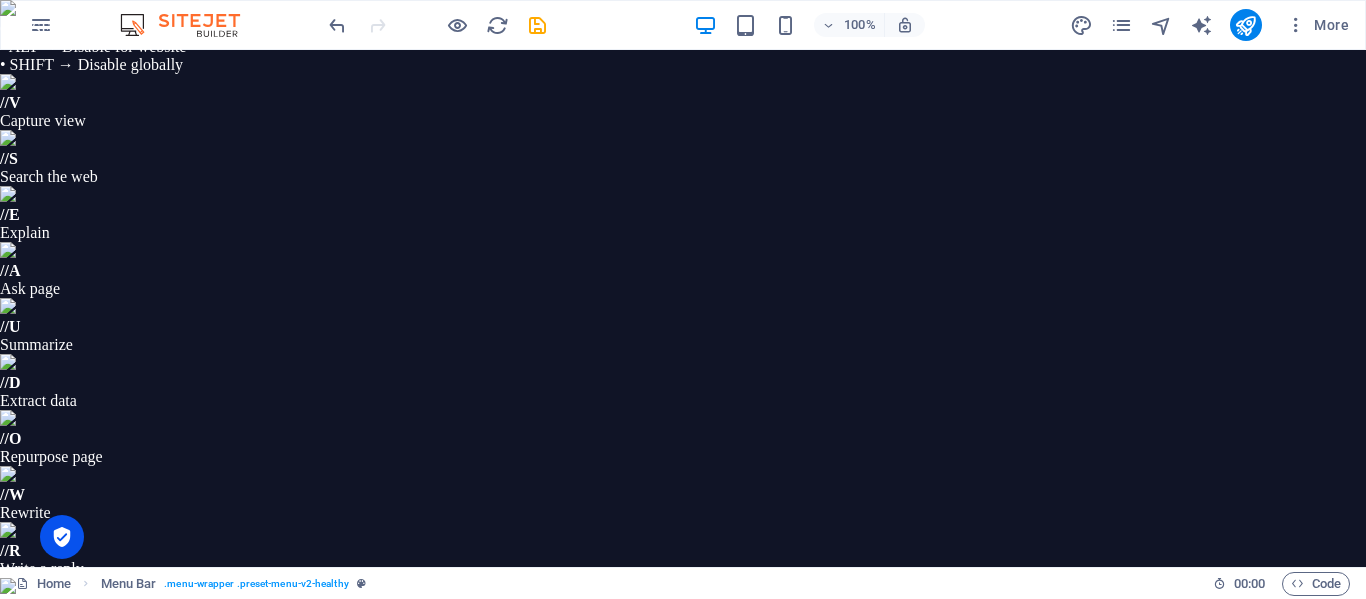 click on "Ctrl Alt C  Edit CSS" at bounding box center (251, 1093) 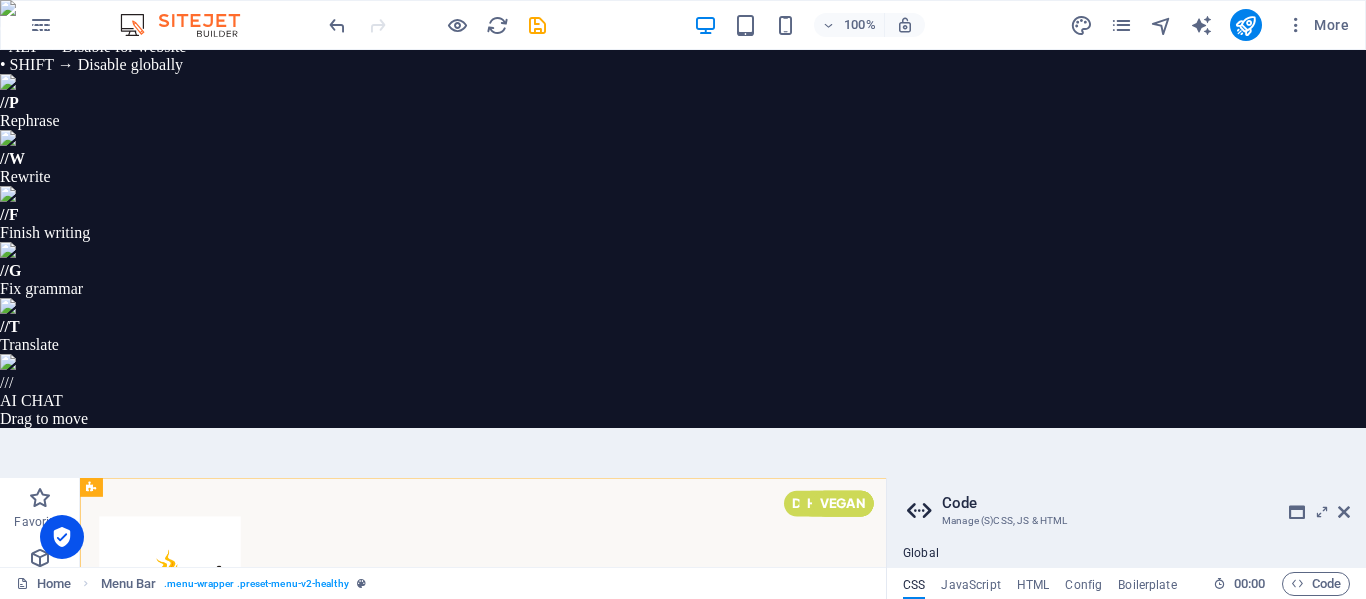 type on "@include menu-v2(" 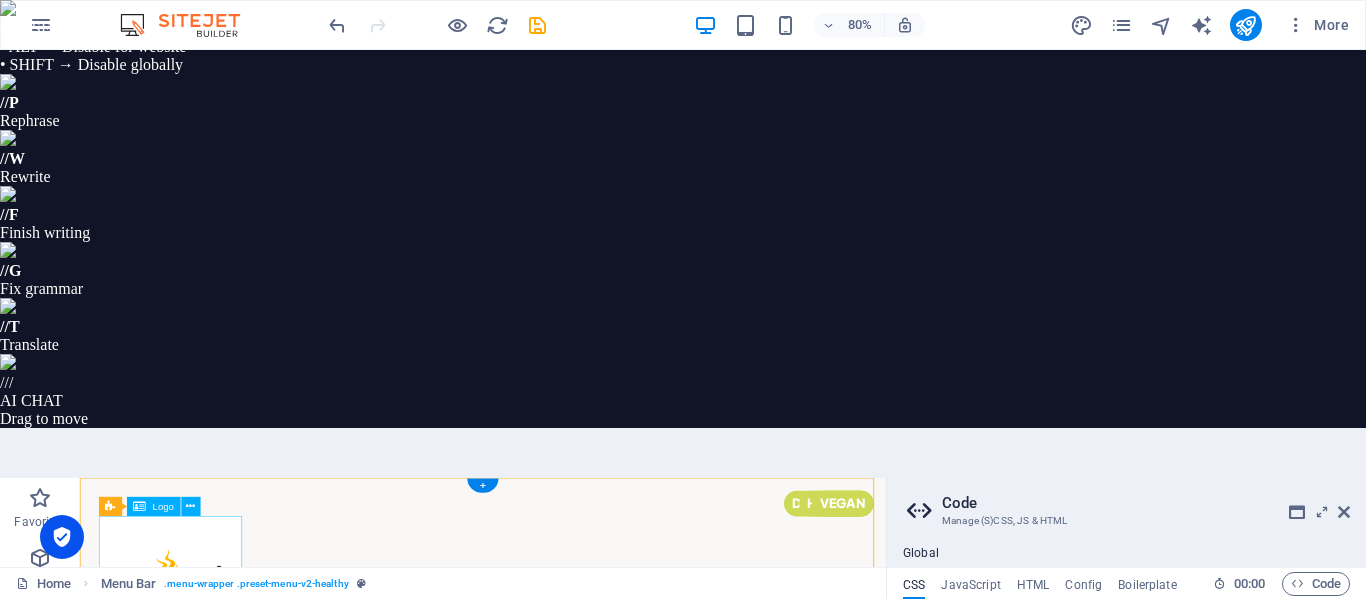 click at bounding box center [584, 614] 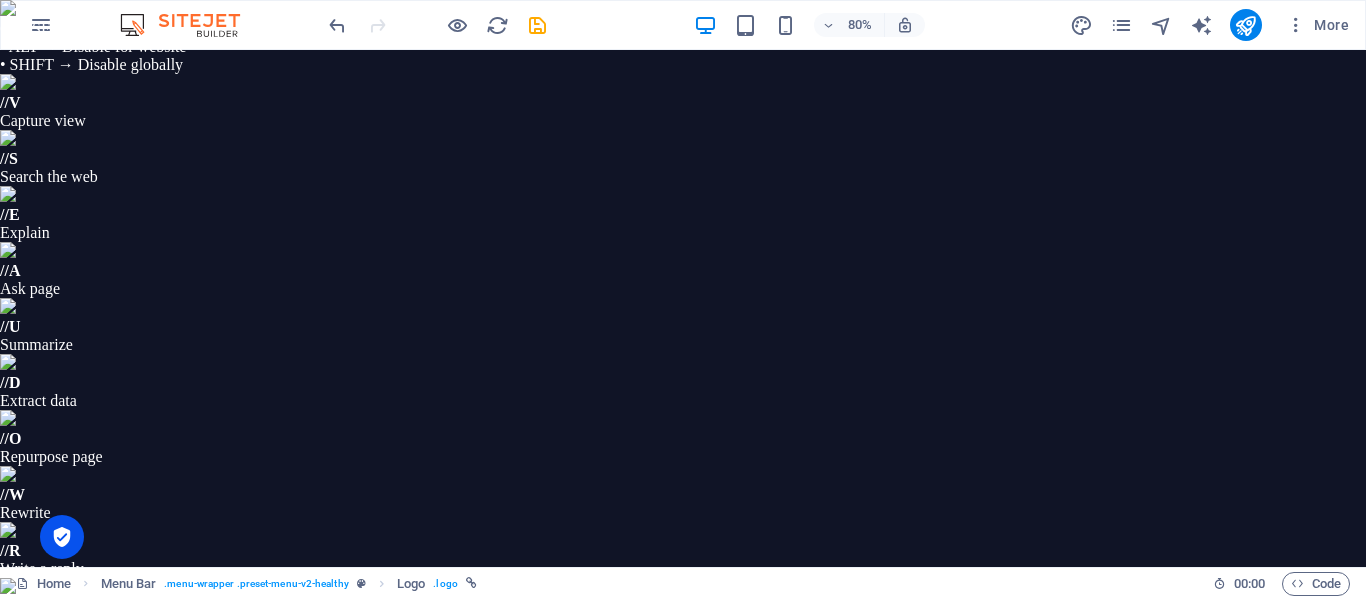 click at bounding box center [584, 838] 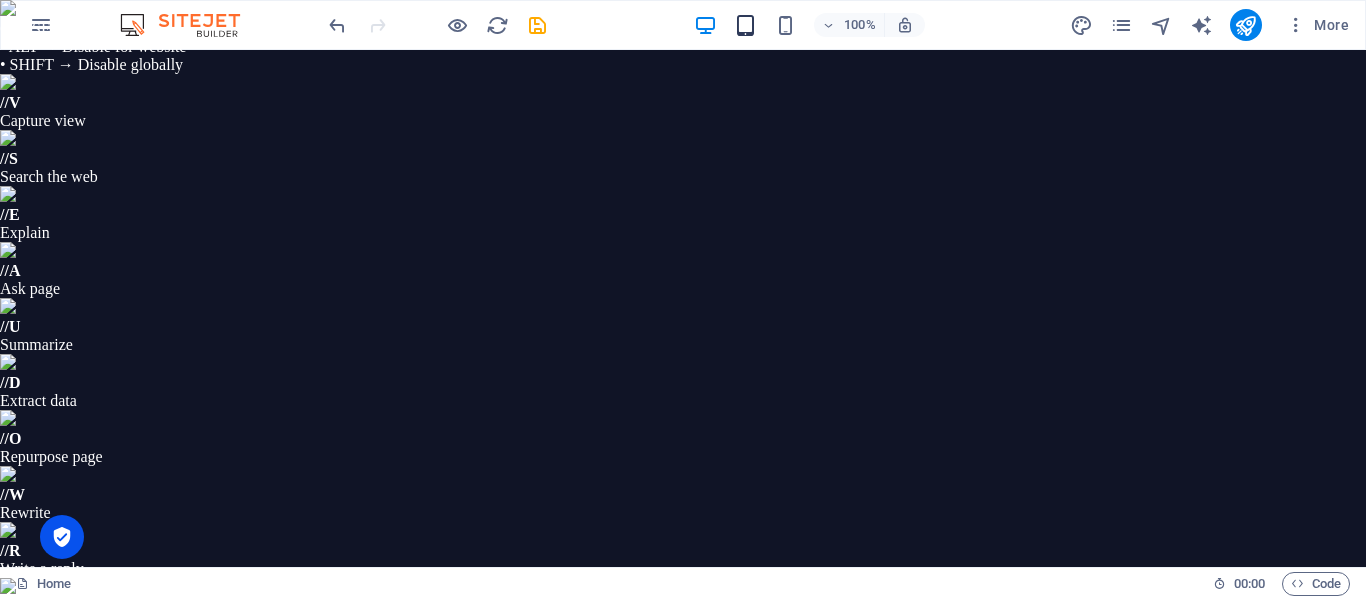 click at bounding box center [745, 25] 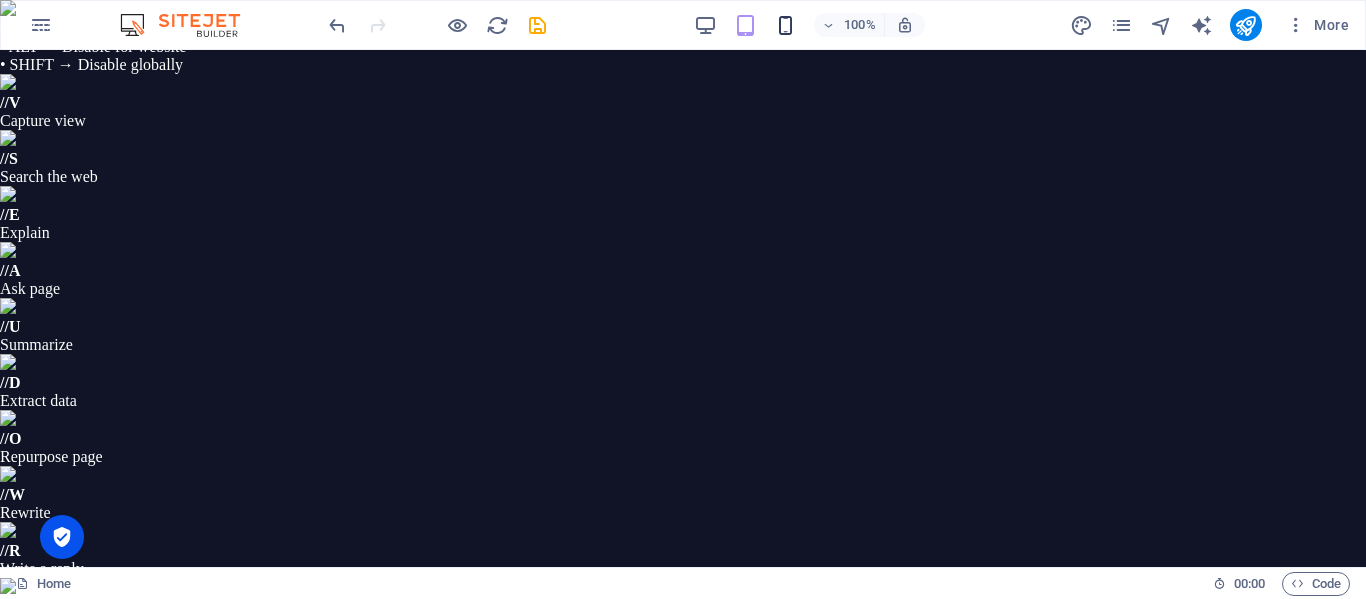 click at bounding box center [785, 25] 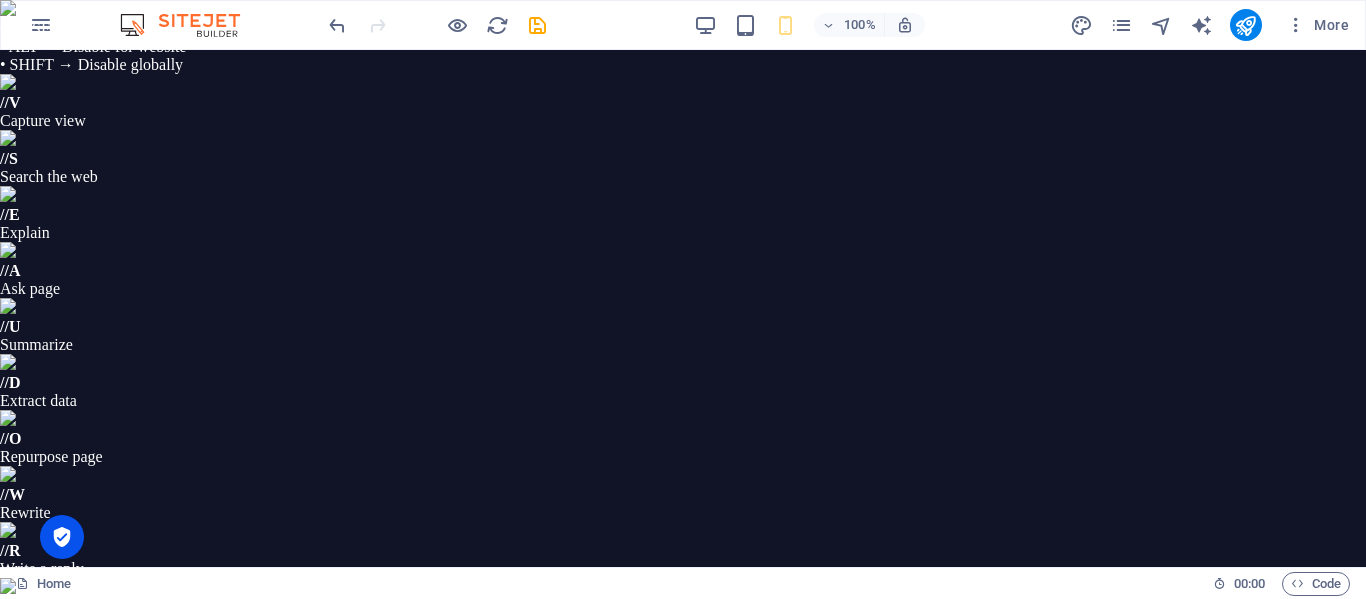 click on "Container   H1   Unequal Columns   Container   Container   Image   Container   Menu Bar   Logo   Menu" at bounding box center (723, 960) 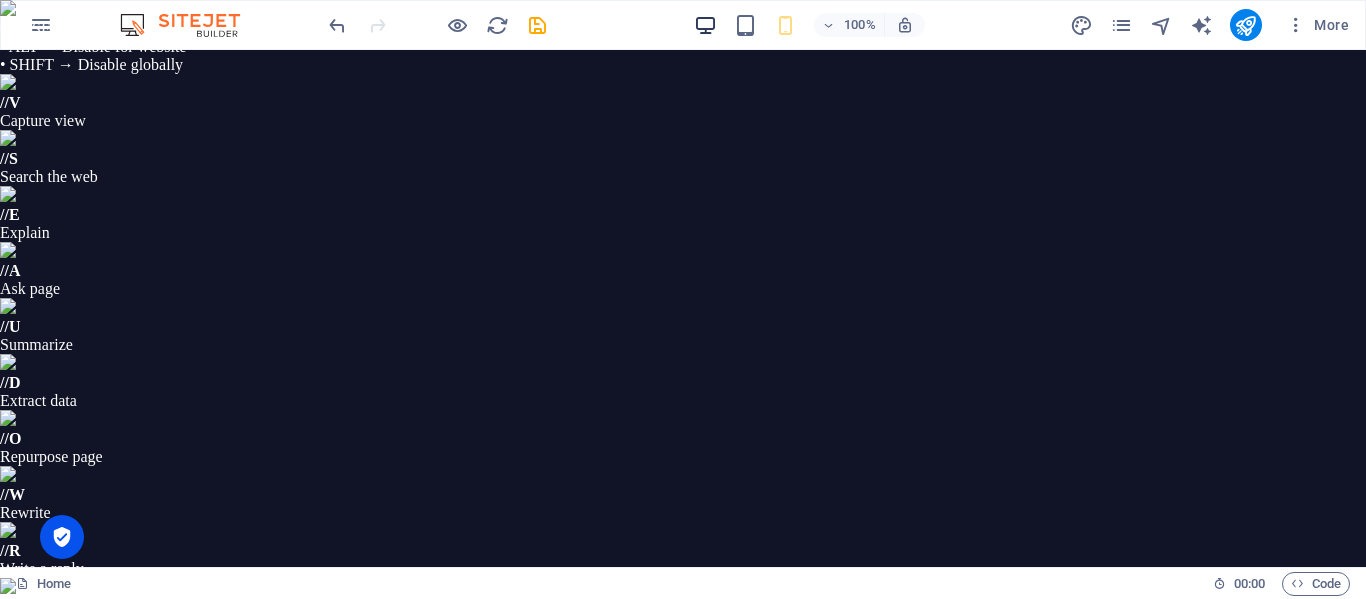 click at bounding box center [705, 25] 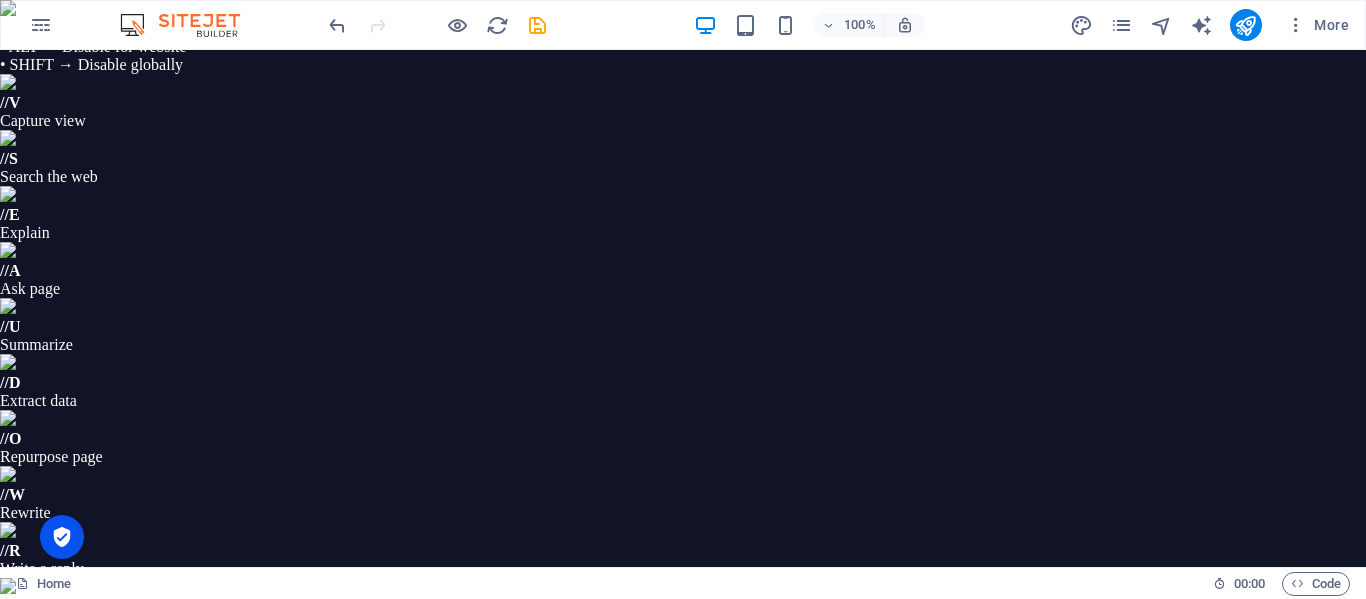 click on "Home About Me Recipes CONTACT ME" at bounding box center [723, 866] 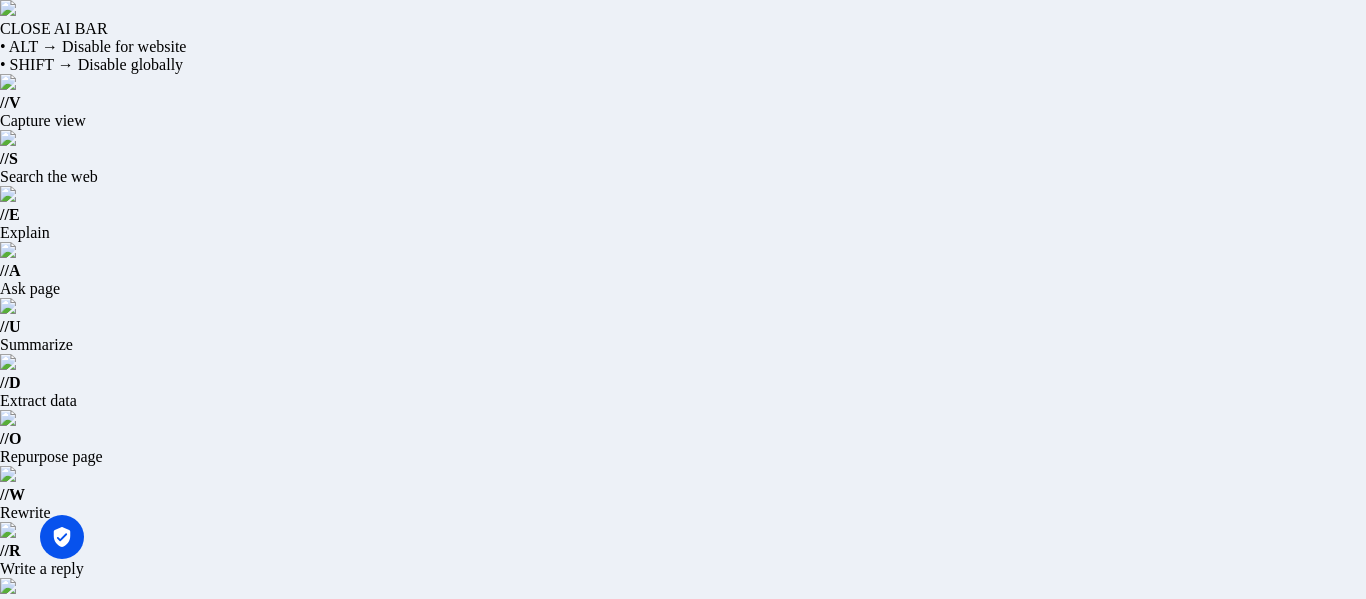 scroll, scrollTop: 0, scrollLeft: 0, axis: both 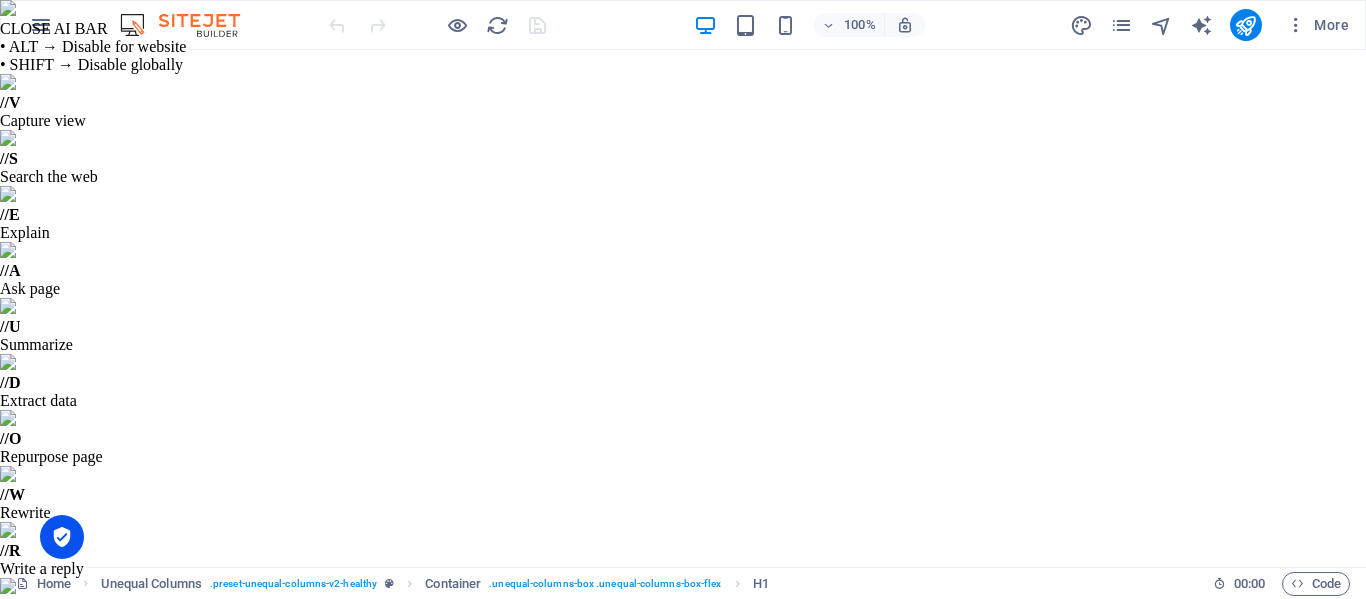 click on "Home About Me Recipes CONTACT ME" at bounding box center (723, 796) 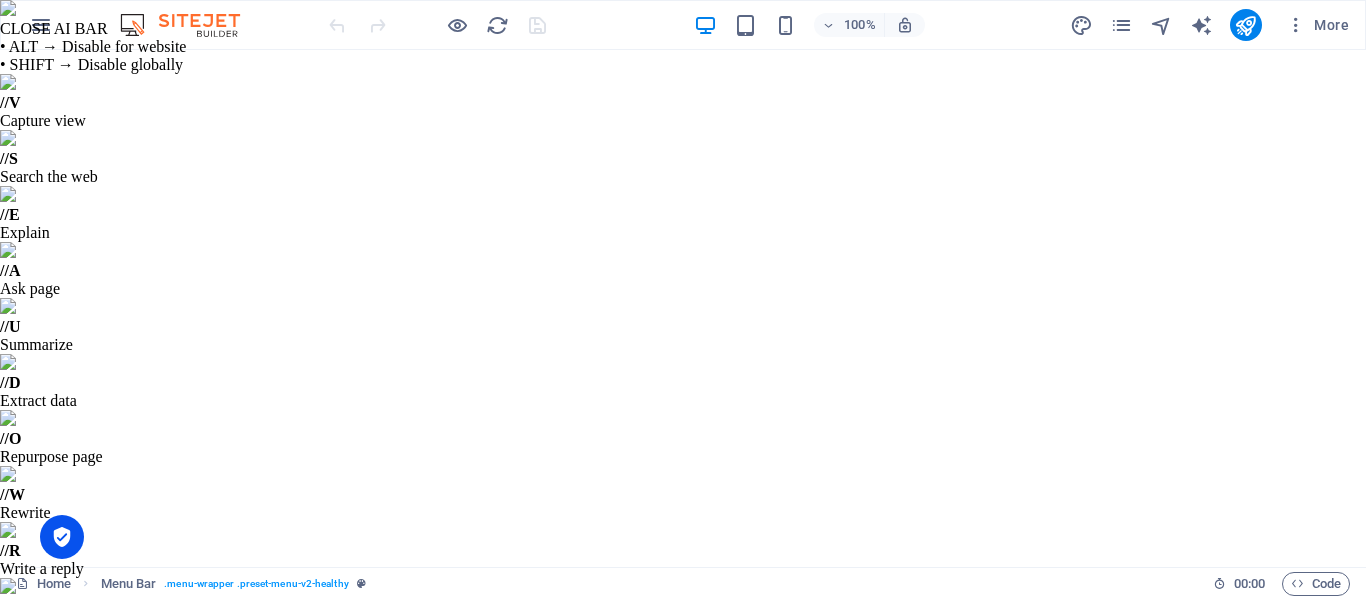 drag, startPoint x: 121, startPoint y: 745, endPoint x: 402, endPoint y: 803, distance: 286.92334 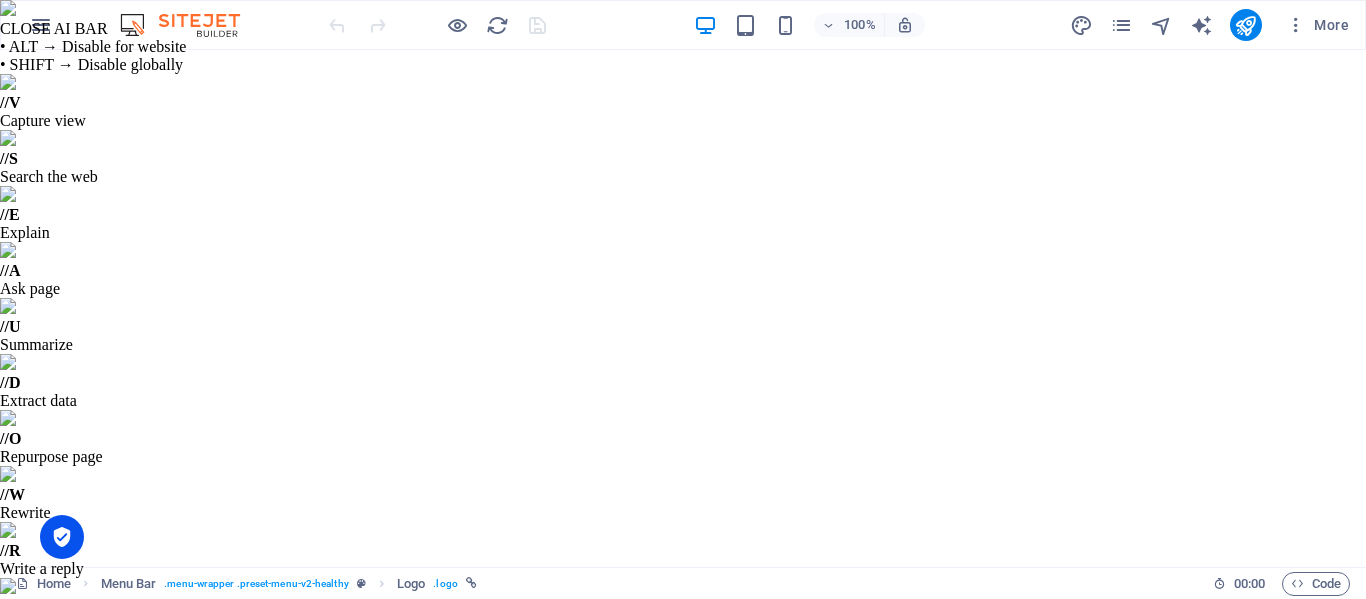 click on "Learn how to cook healthy" at bounding box center [664, 988] 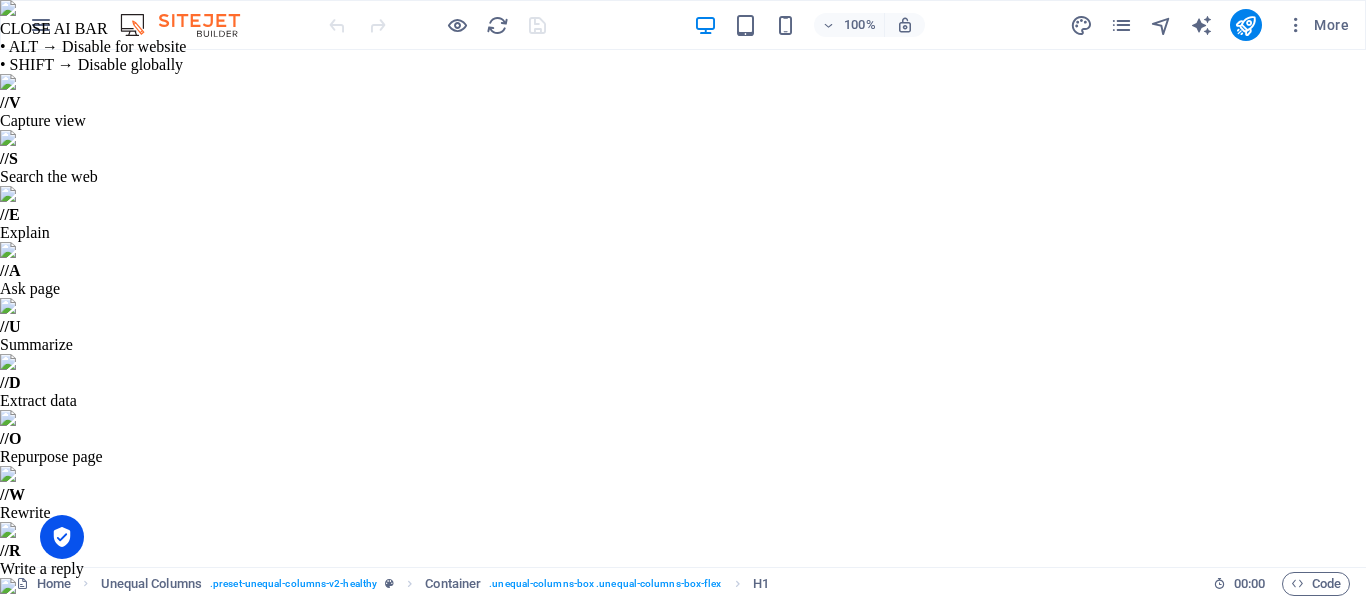 click at bounding box center [723, 768] 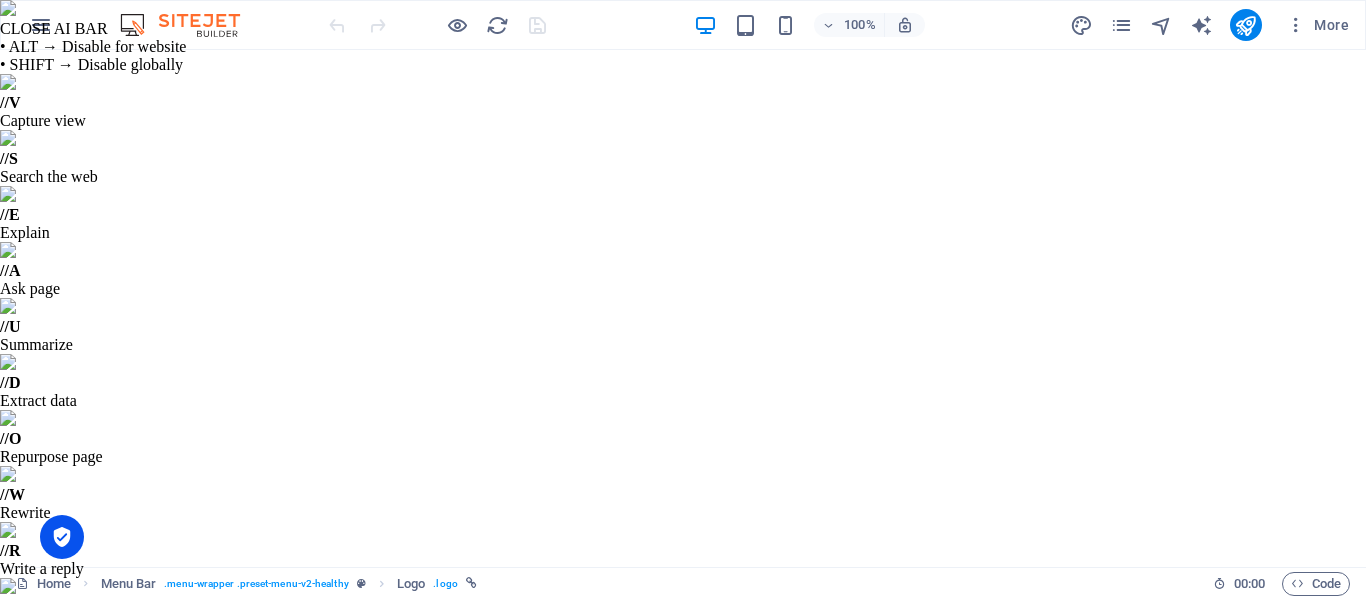 click on "Home About Me Recipes CONTACT ME" at bounding box center (723, 796) 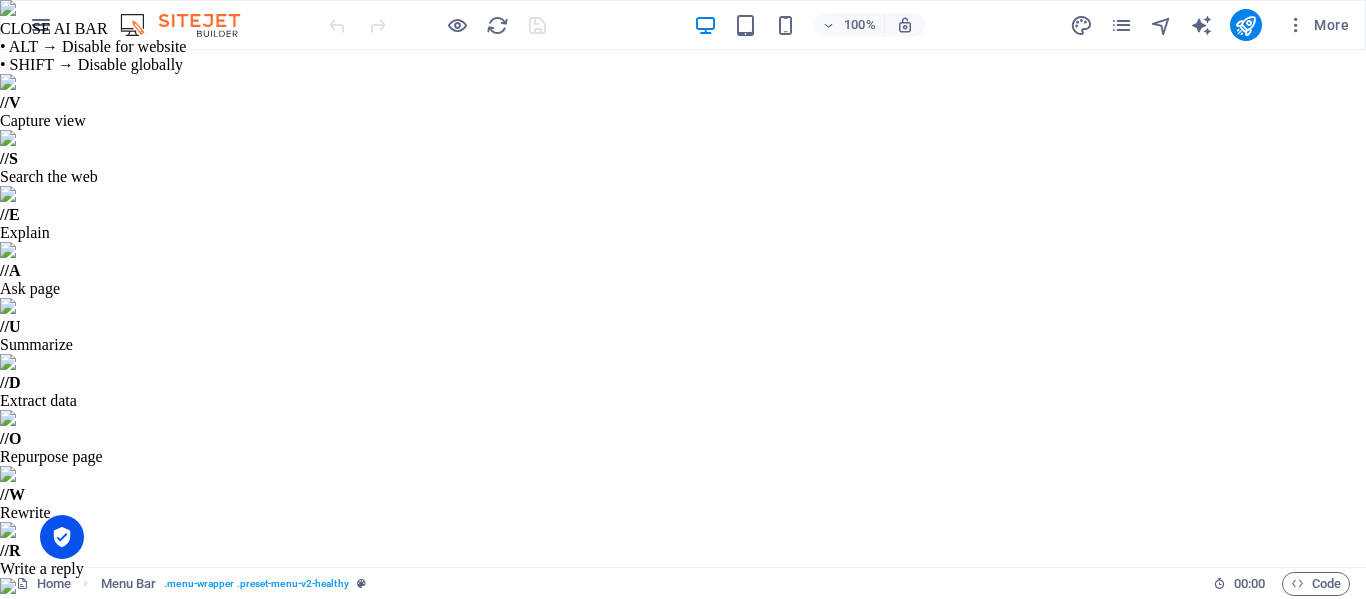 click on "Home About Me Recipes CONTACT ME" at bounding box center [723, 796] 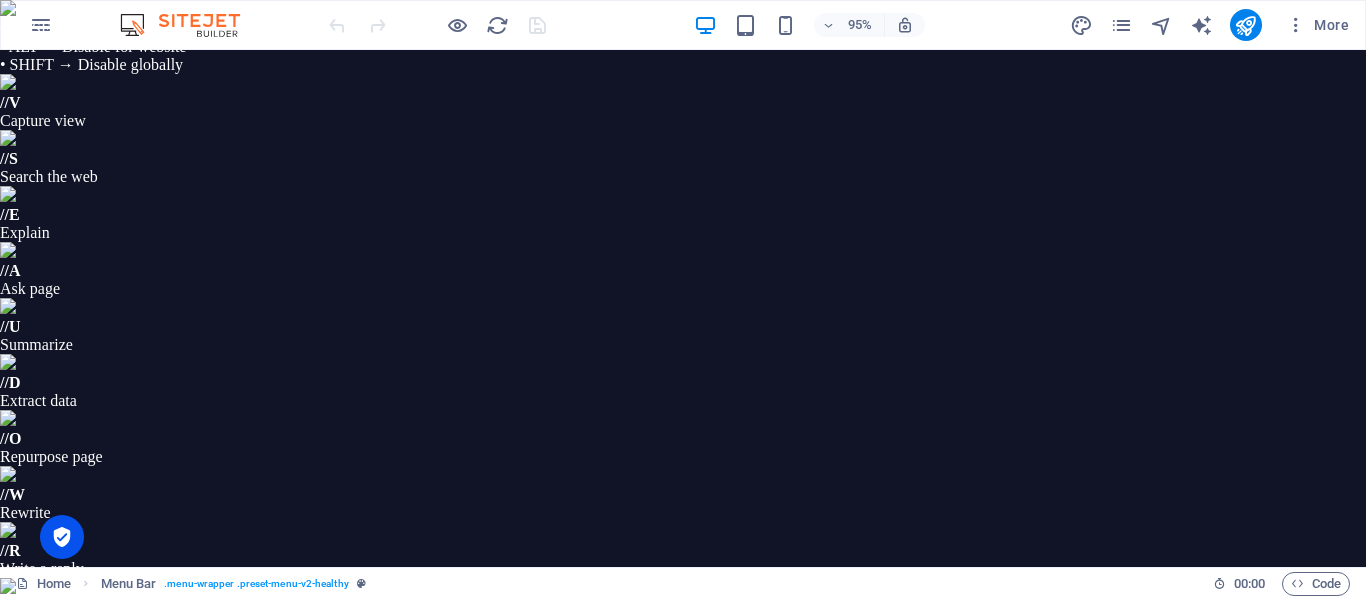 click on "Home About Me Recipes CONTACT ME" at bounding box center [923, 796] 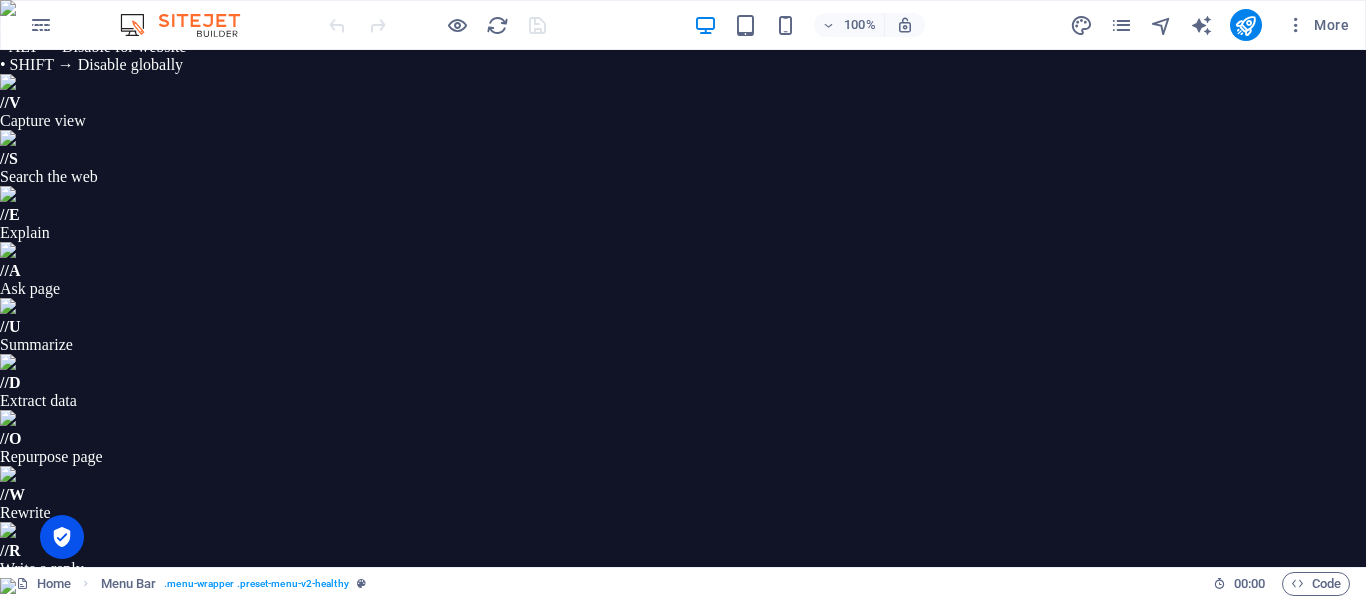 click at bounding box center [723, 768] 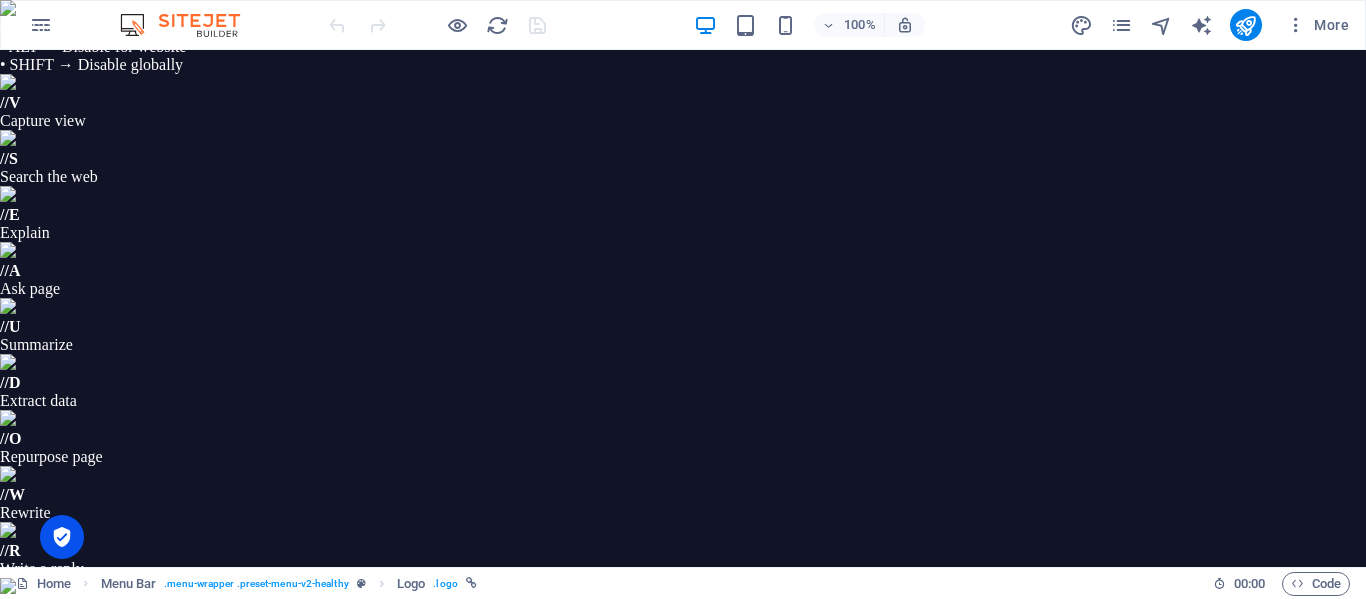 click at bounding box center (235, 738) 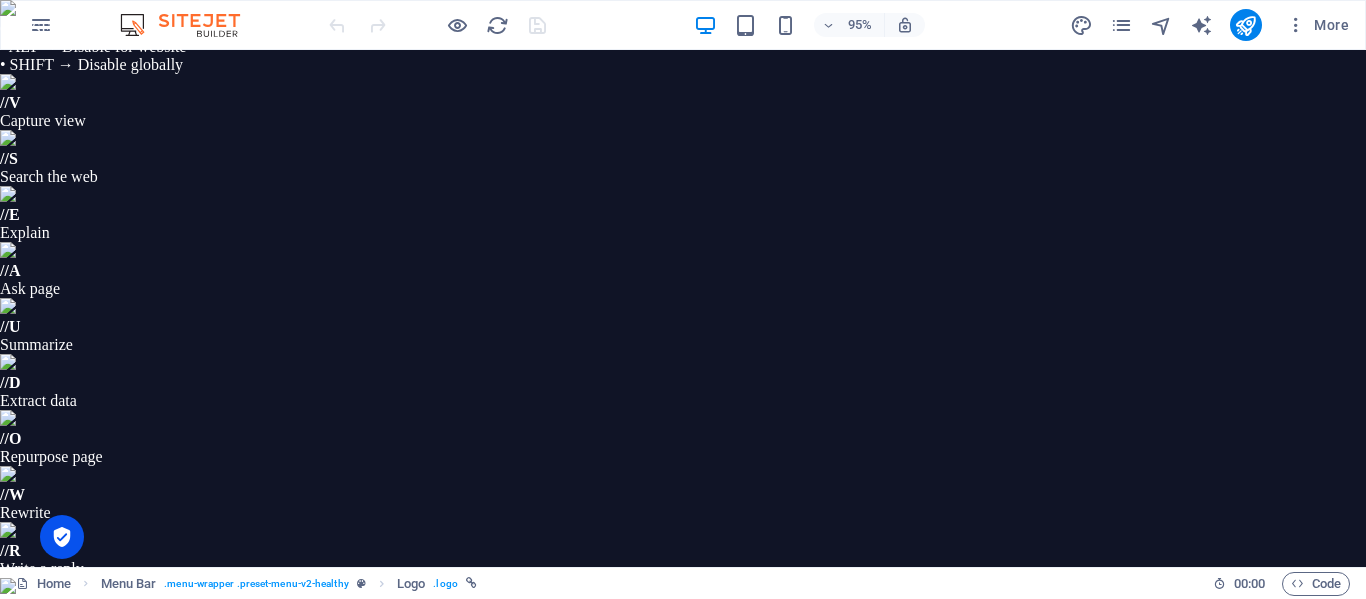 click at bounding box center (923, 768) 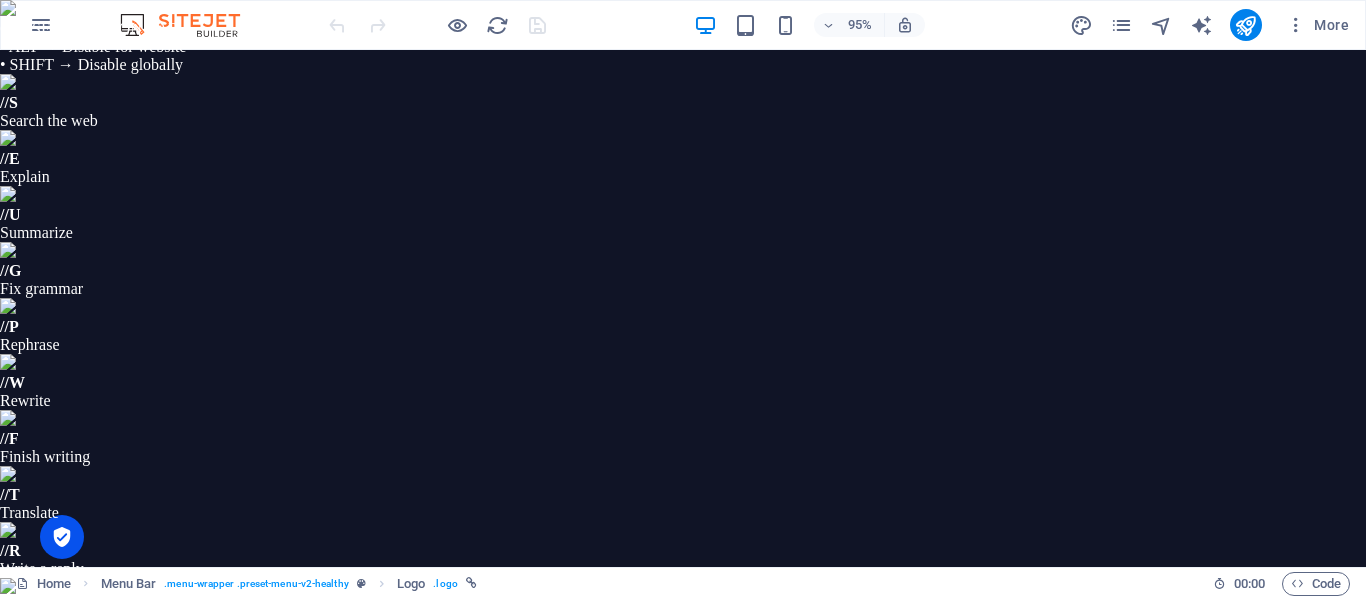 drag, startPoint x: 532, startPoint y: 146, endPoint x: 532, endPoint y: 191, distance: 45 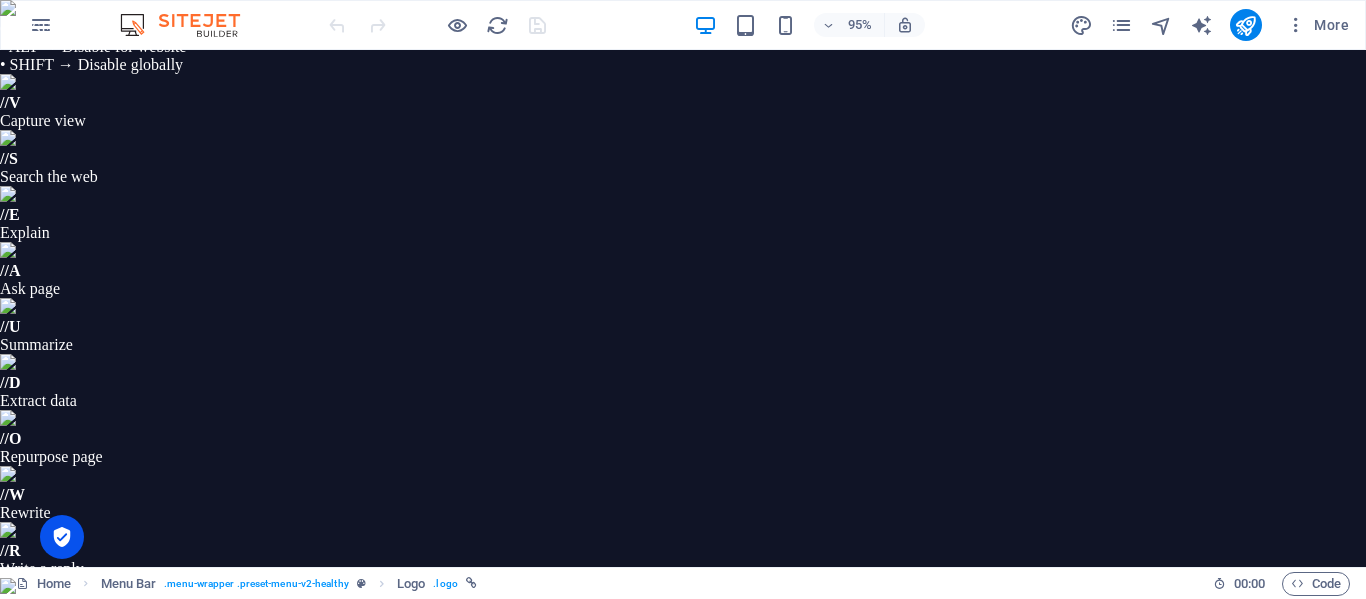 click on "This is an example image. Please choose your own for more options.  Or import this image" at bounding box center [538, 807] 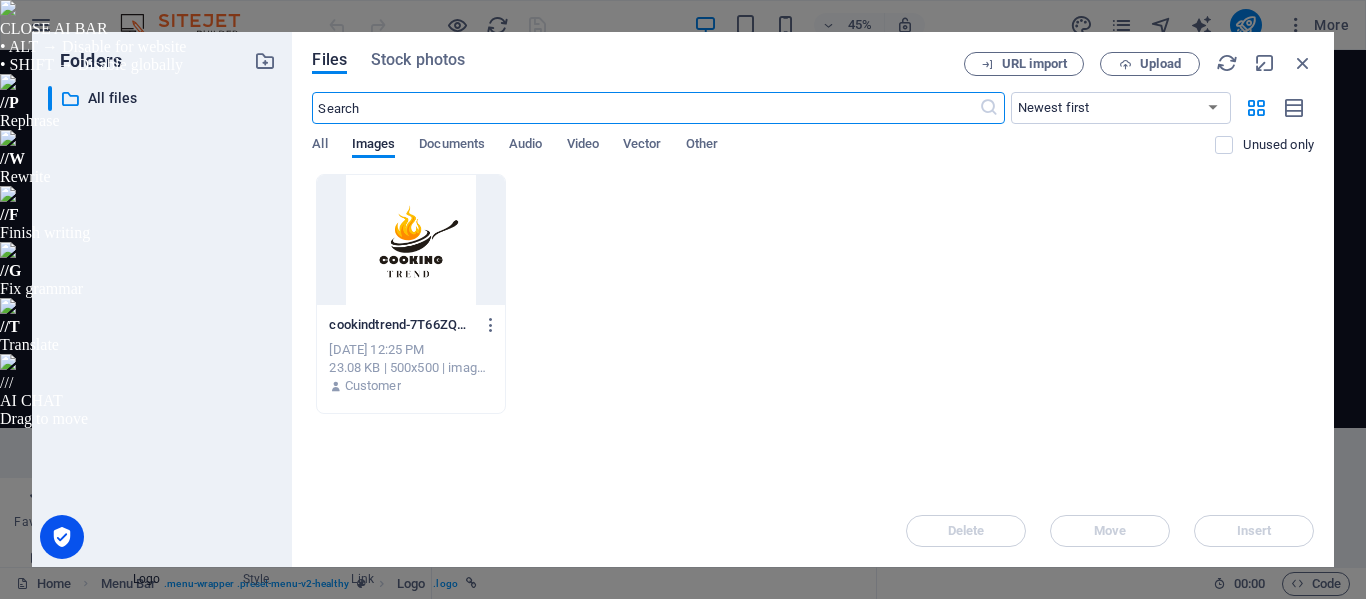 click at bounding box center (410, 240) 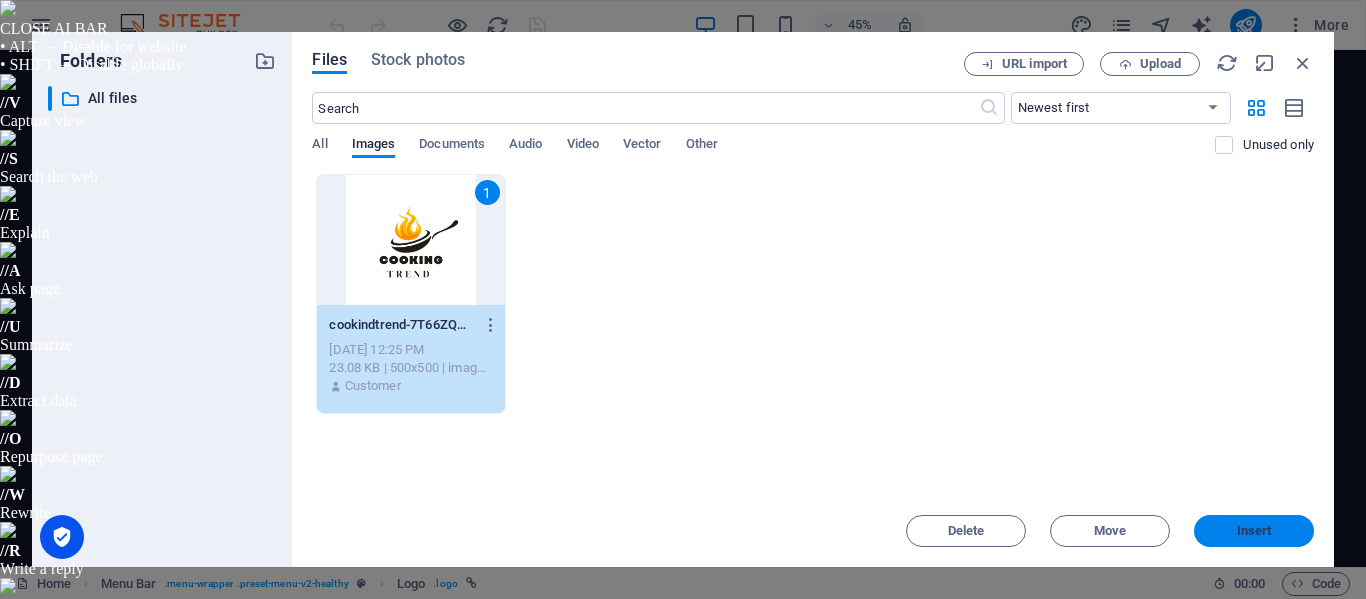 click on "Insert" at bounding box center [1254, 531] 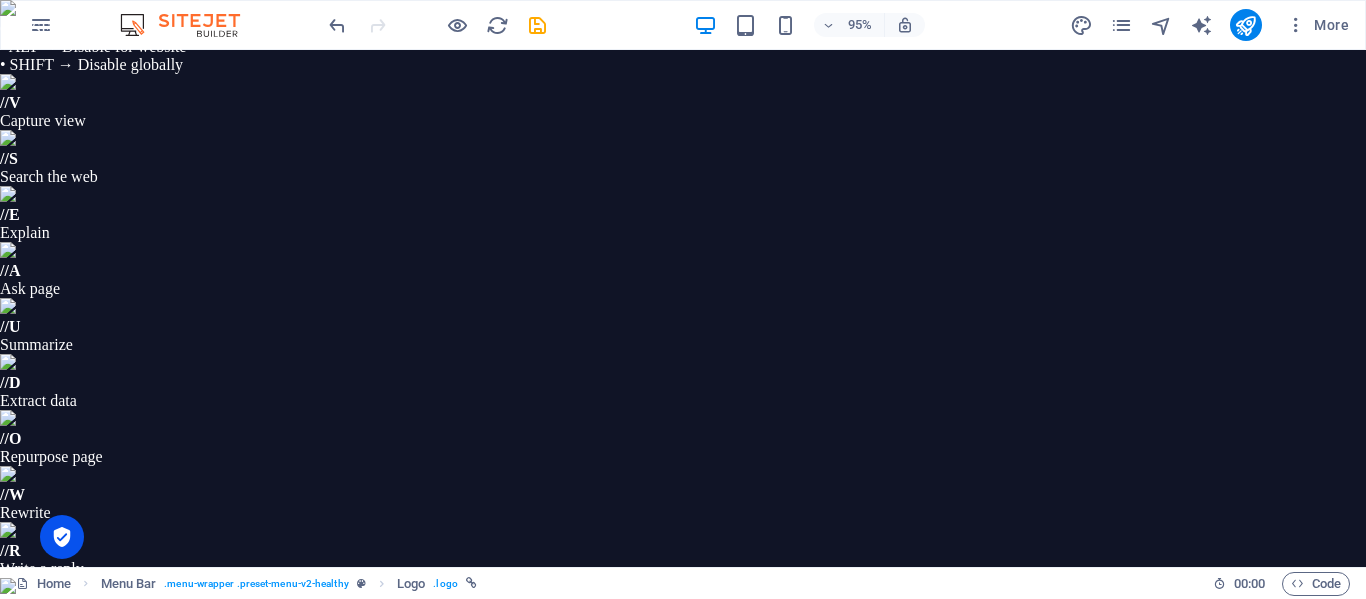 click on "Yes, change globally" at bounding box center [803, 984] 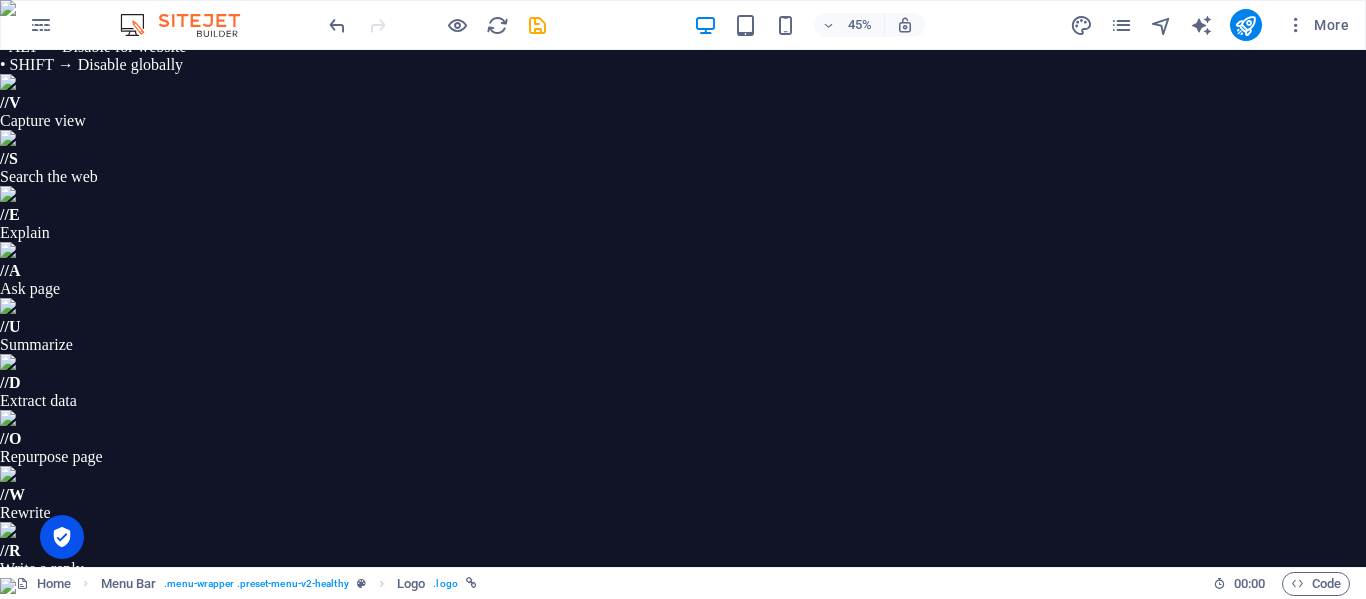 click on "Apply new website colors" at bounding box center [792, 1067] 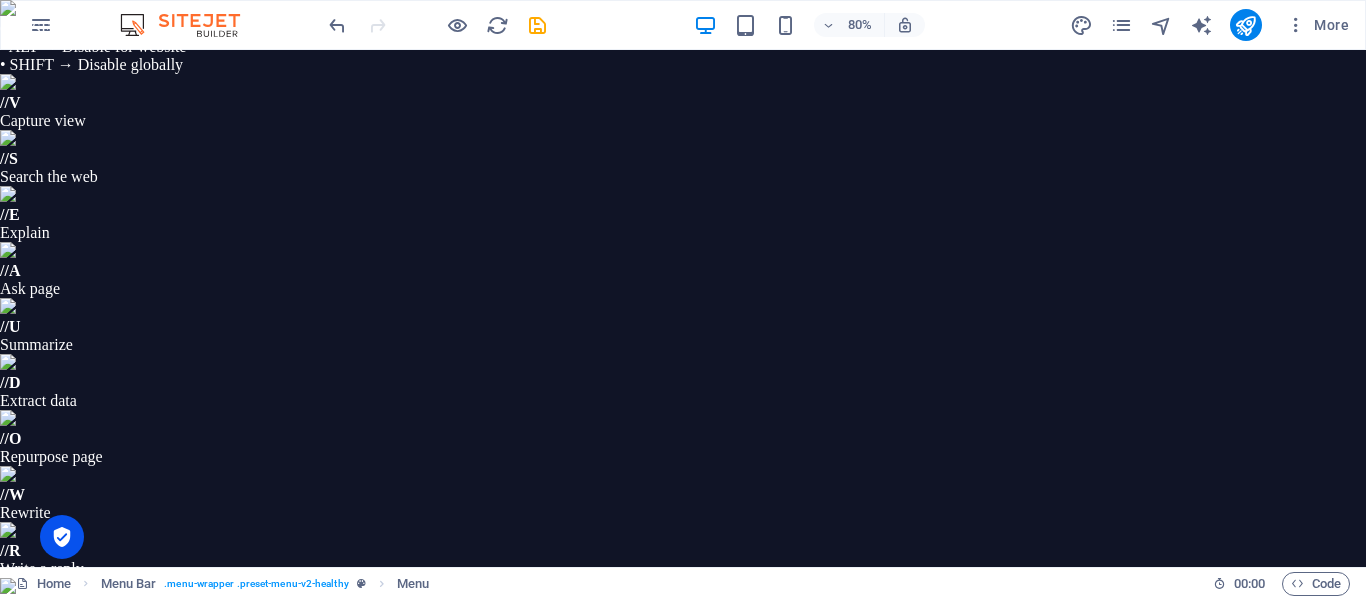 click at bounding box center [577, 838] 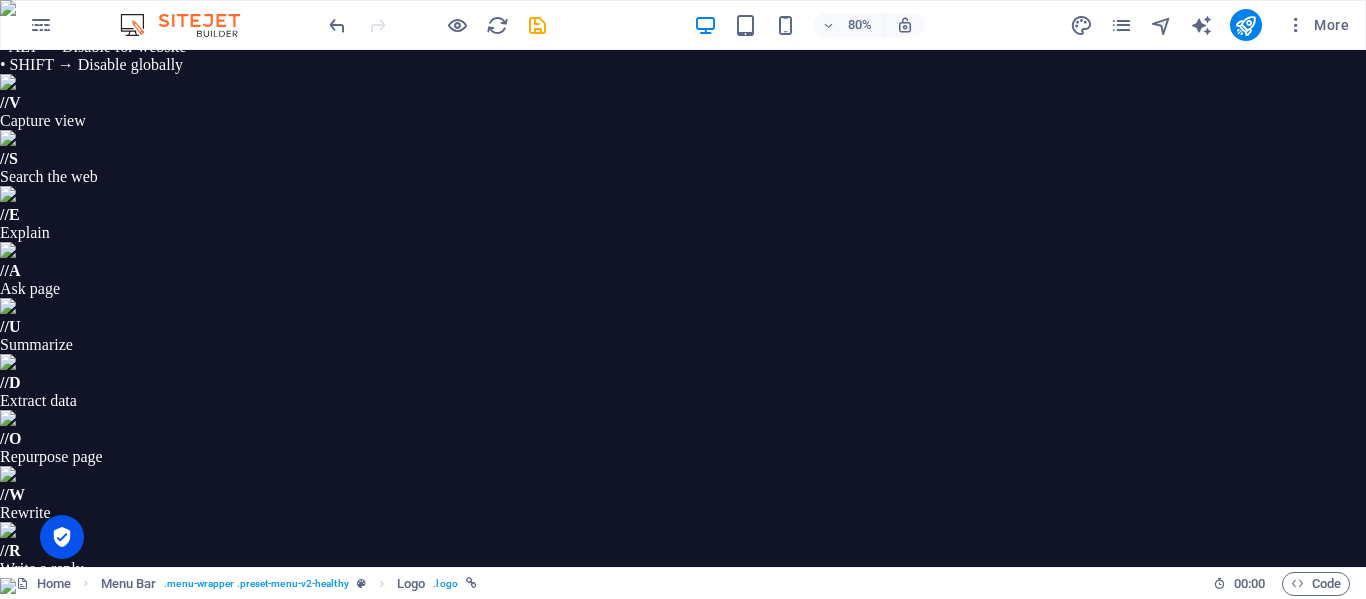 click on "Home About Me Recipes CONTACT ME" at bounding box center (577, 866) 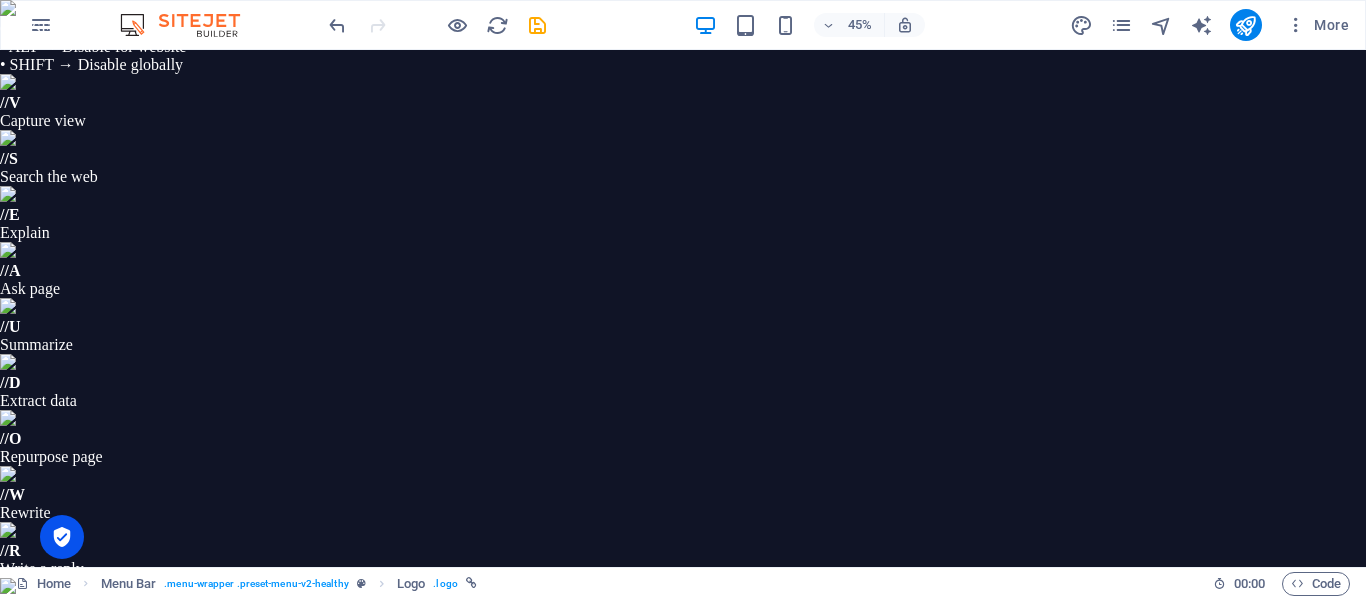 click on "Drag files here, click to choose files or select files from Files or our free stock photos & videos" at bounding box center [1121, 1004] 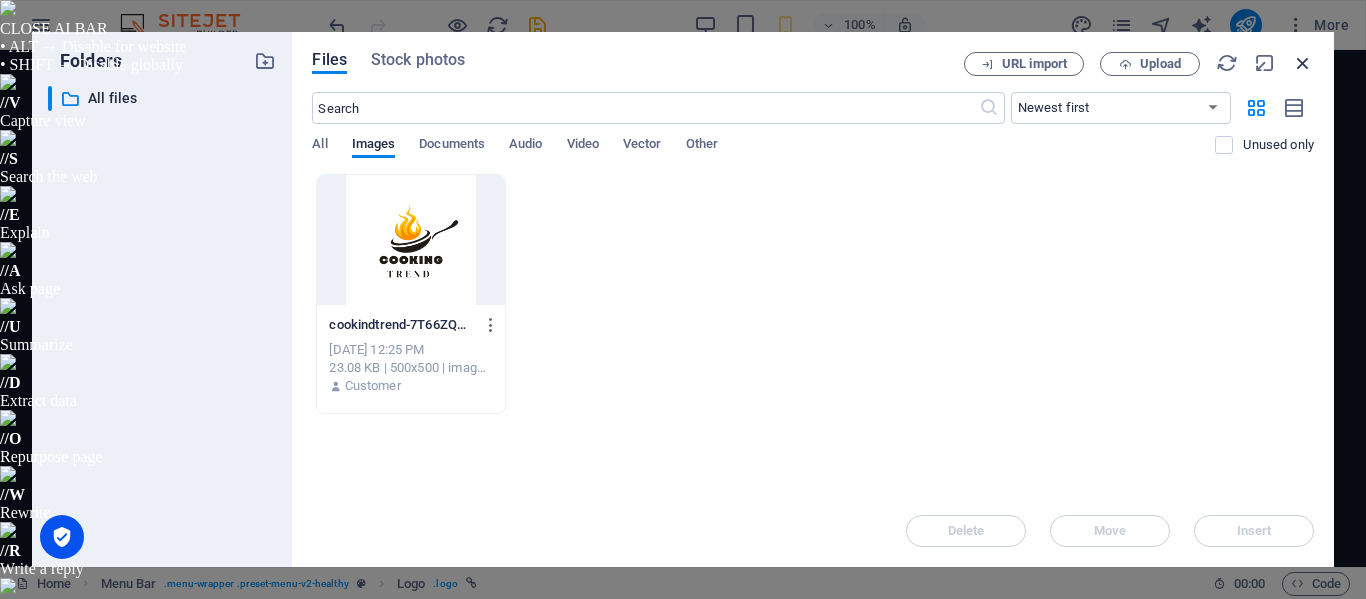 click at bounding box center [1303, 63] 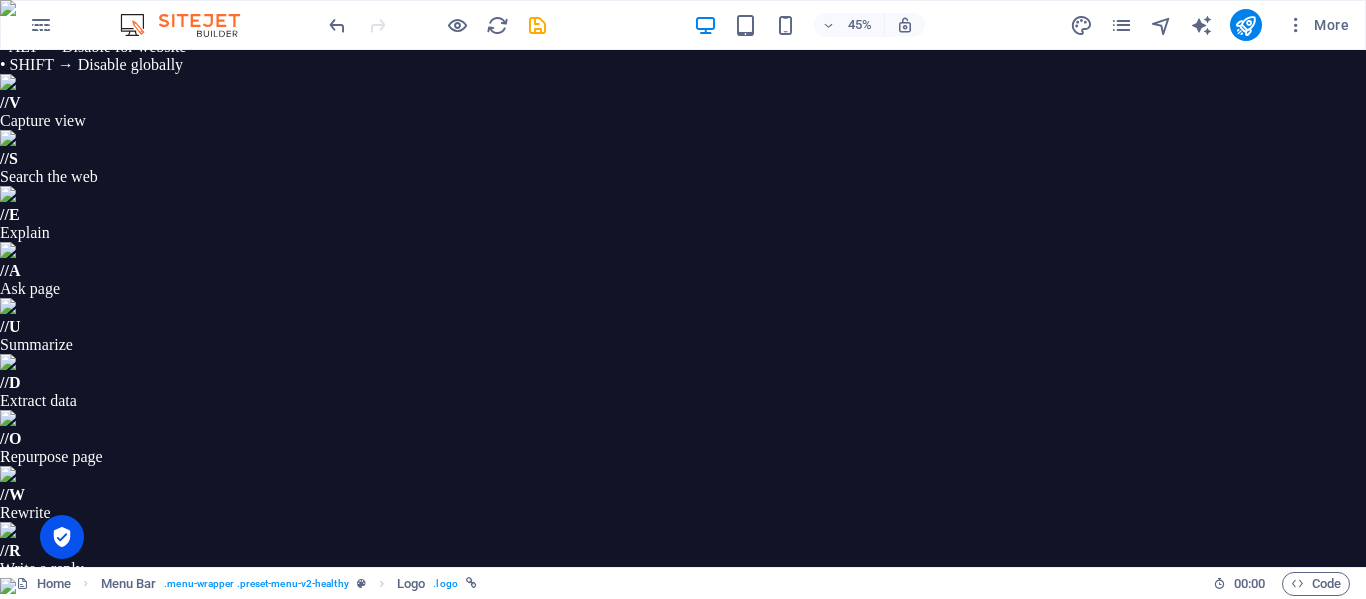 click on "Home About Me Recipes CONTACT ME" at bounding box center (925, 866) 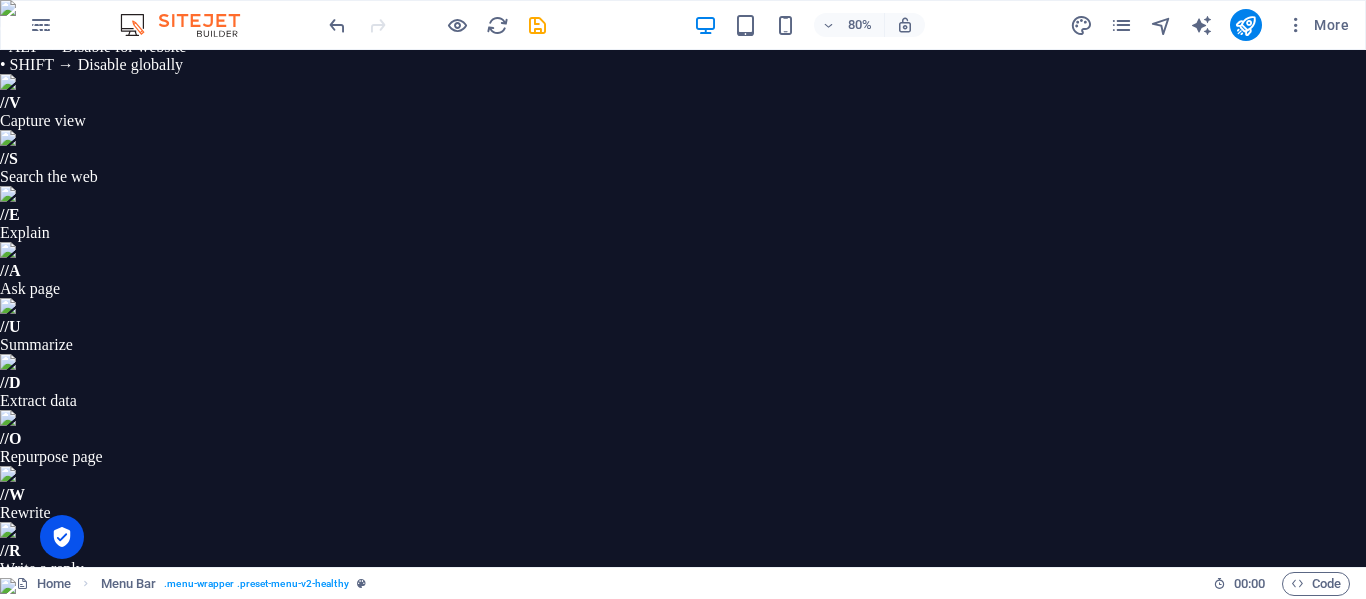 scroll, scrollTop: 7380, scrollLeft: 0, axis: vertical 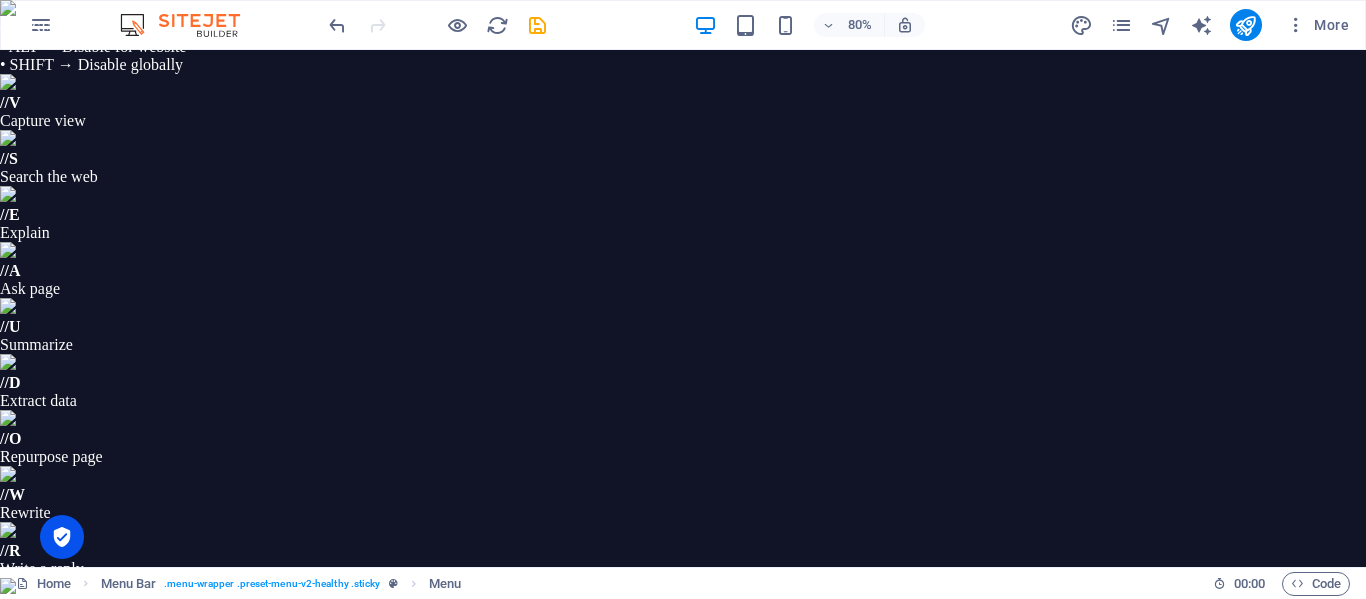 click on "Home About Me Recipes CONTACT ME" at bounding box center (577, 867) 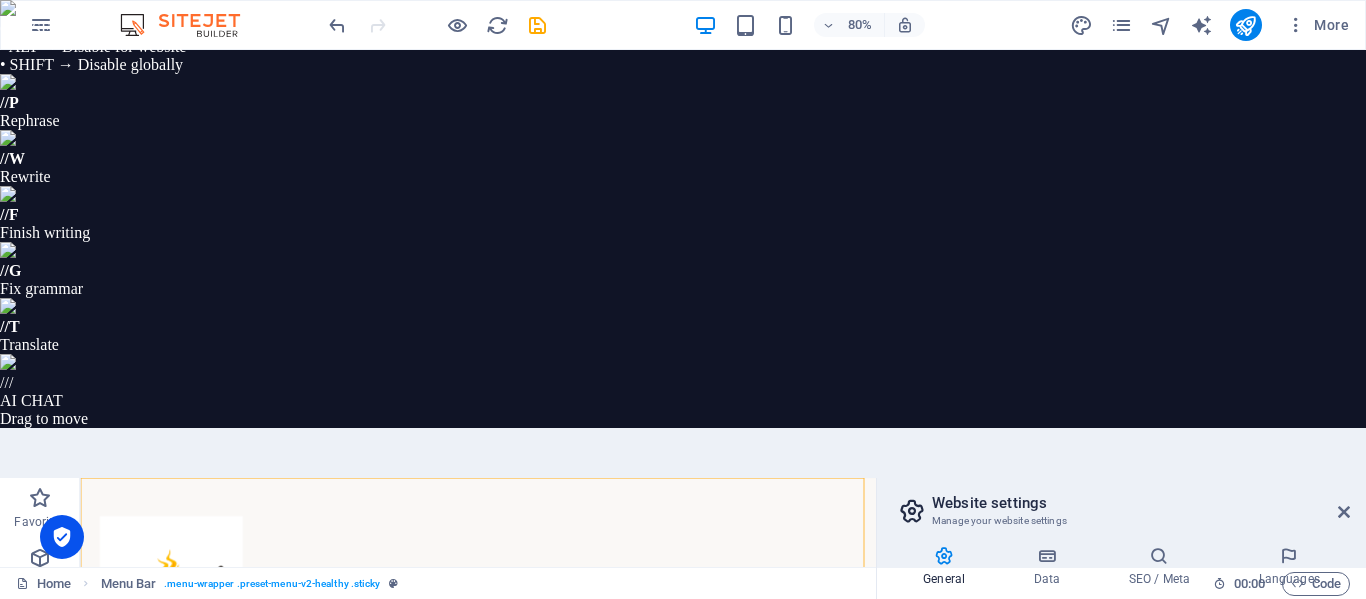 click on "[DOMAIN_NAME]" at bounding box center (1121, 656) 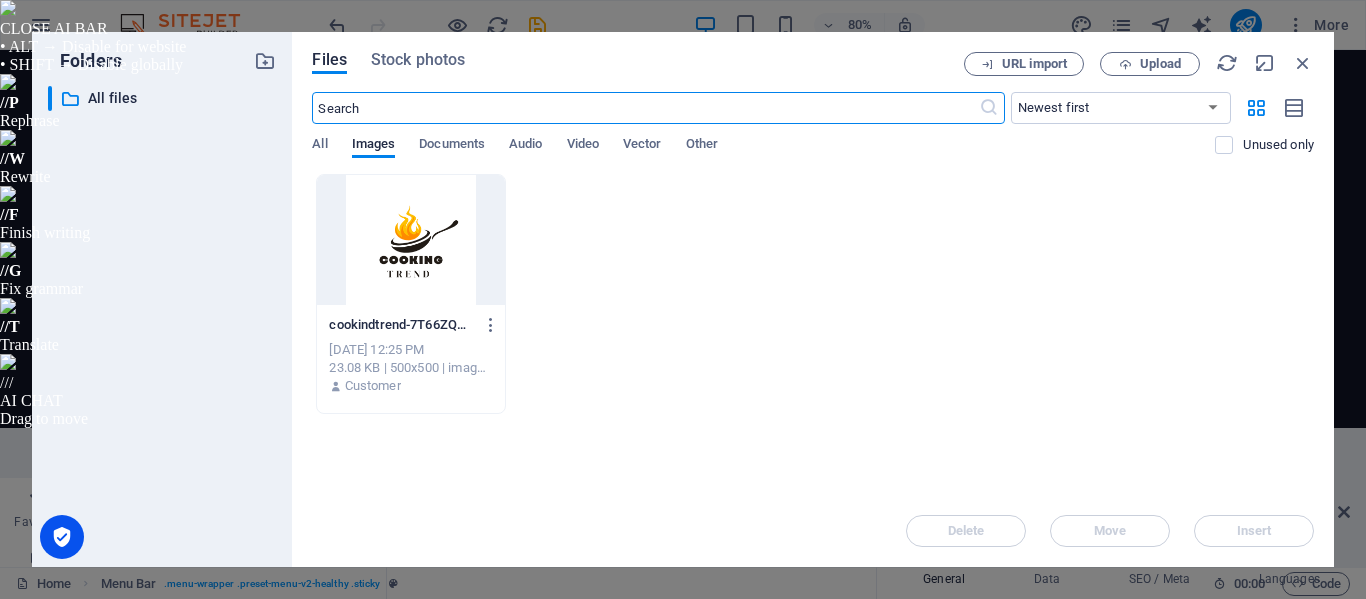 scroll, scrollTop: 6309, scrollLeft: 0, axis: vertical 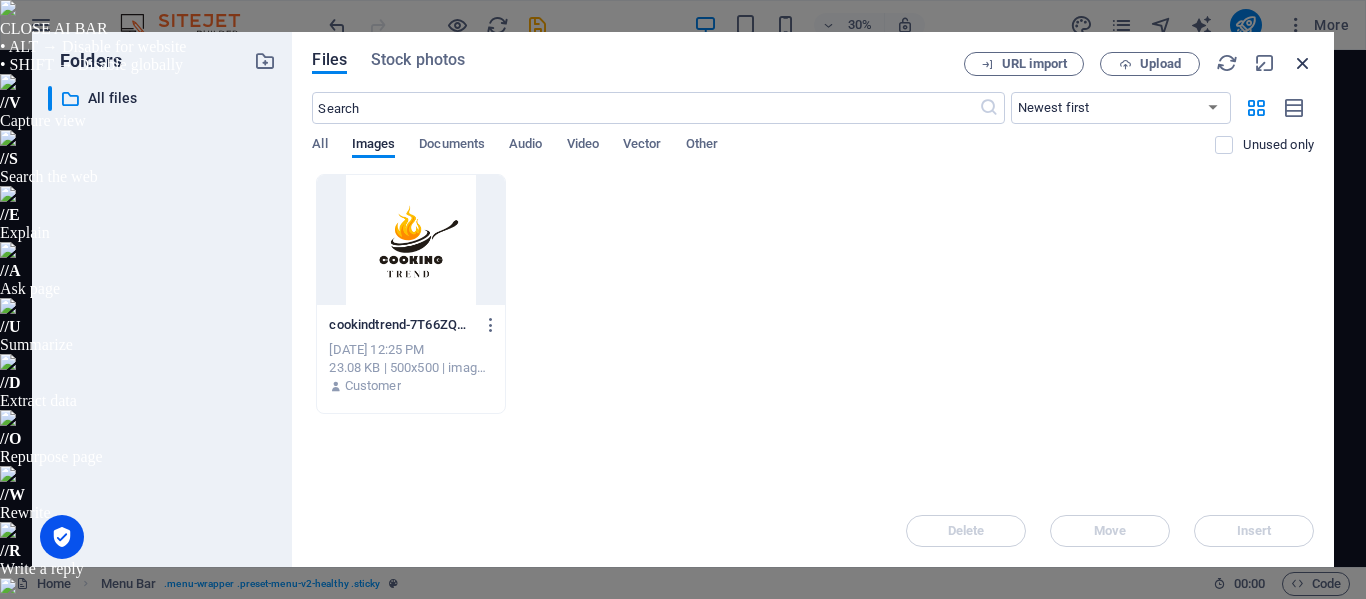 click at bounding box center [1303, 63] 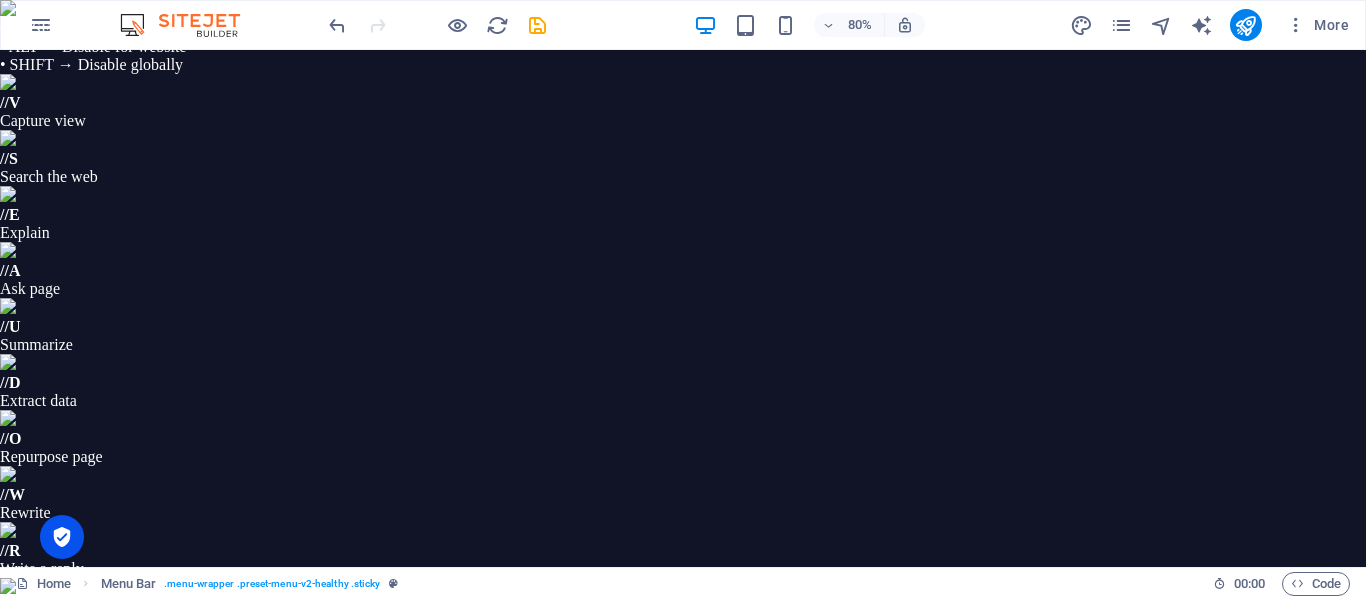 drag, startPoint x: 1345, startPoint y: 238, endPoint x: 1365, endPoint y: 353, distance: 116.72617 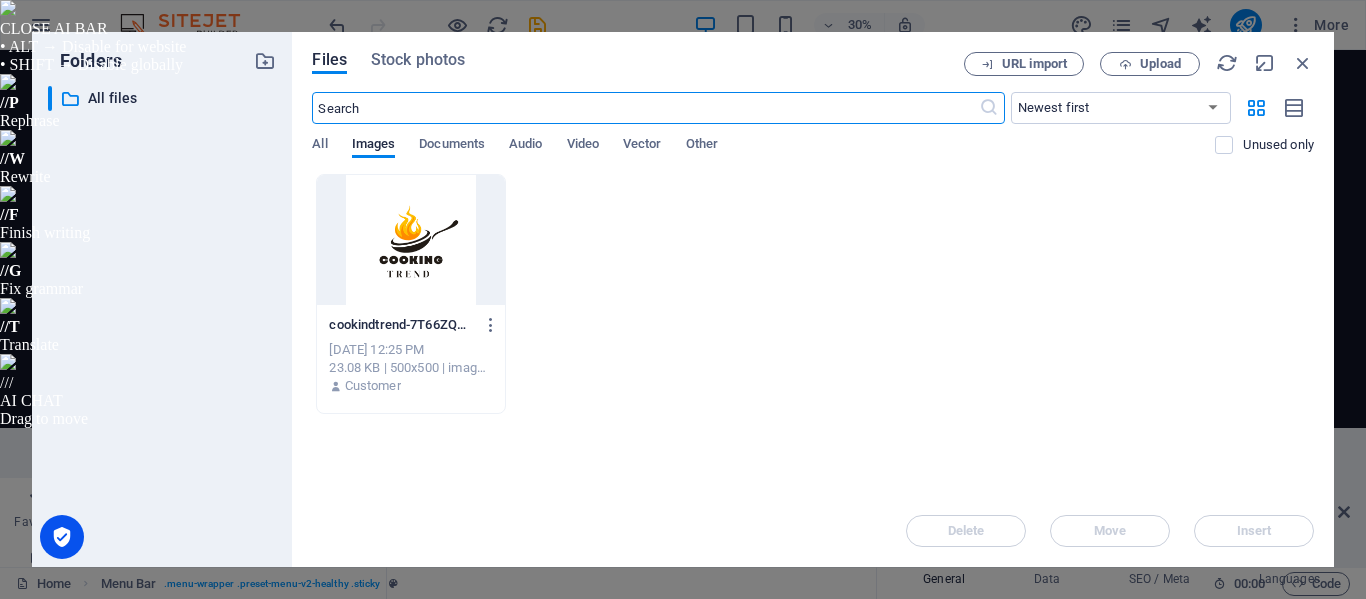 click at bounding box center [410, 240] 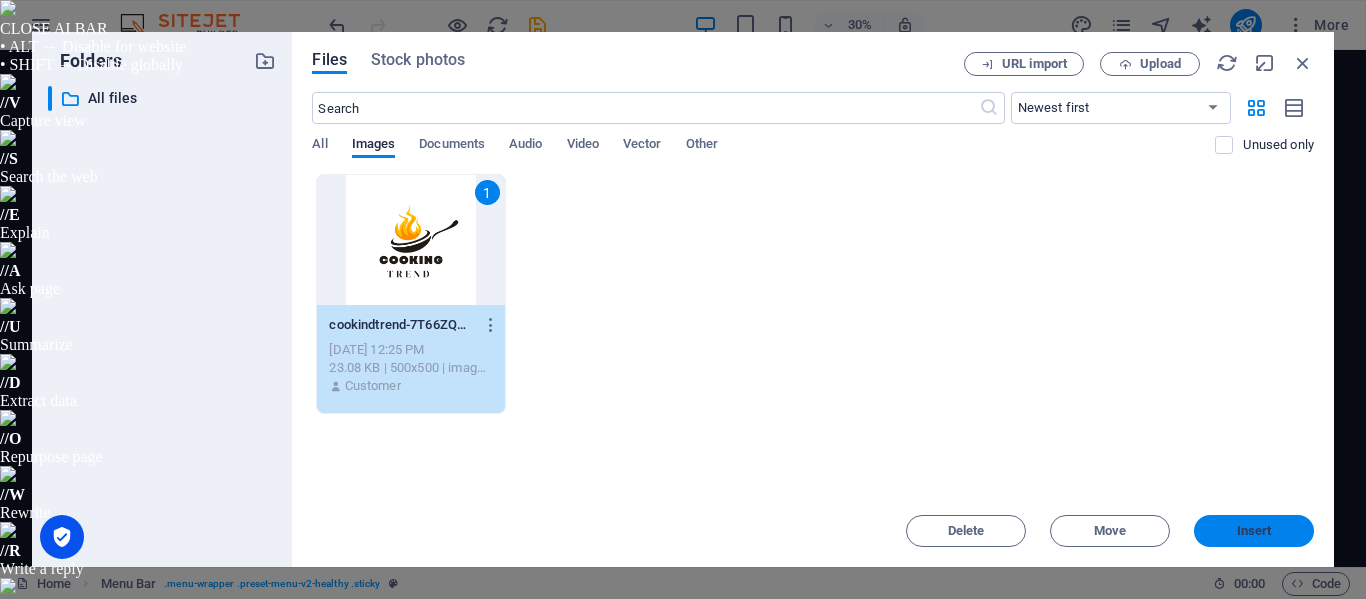 click on "Insert" at bounding box center [1254, 531] 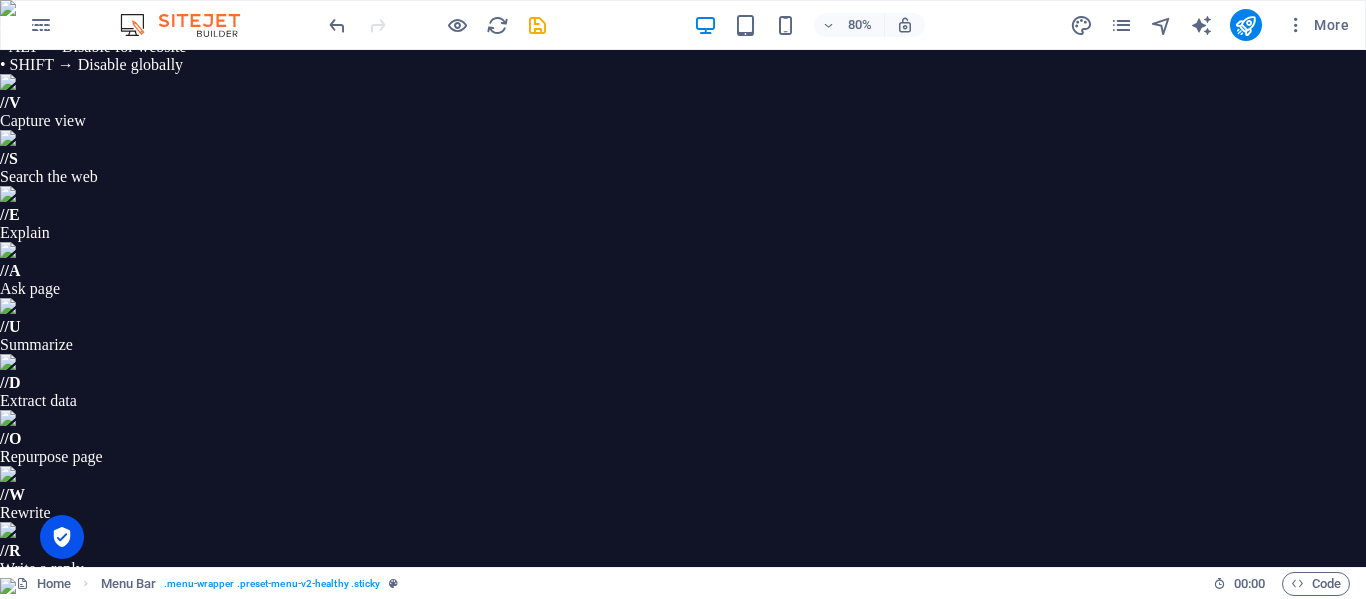 scroll, scrollTop: 438, scrollLeft: 0, axis: vertical 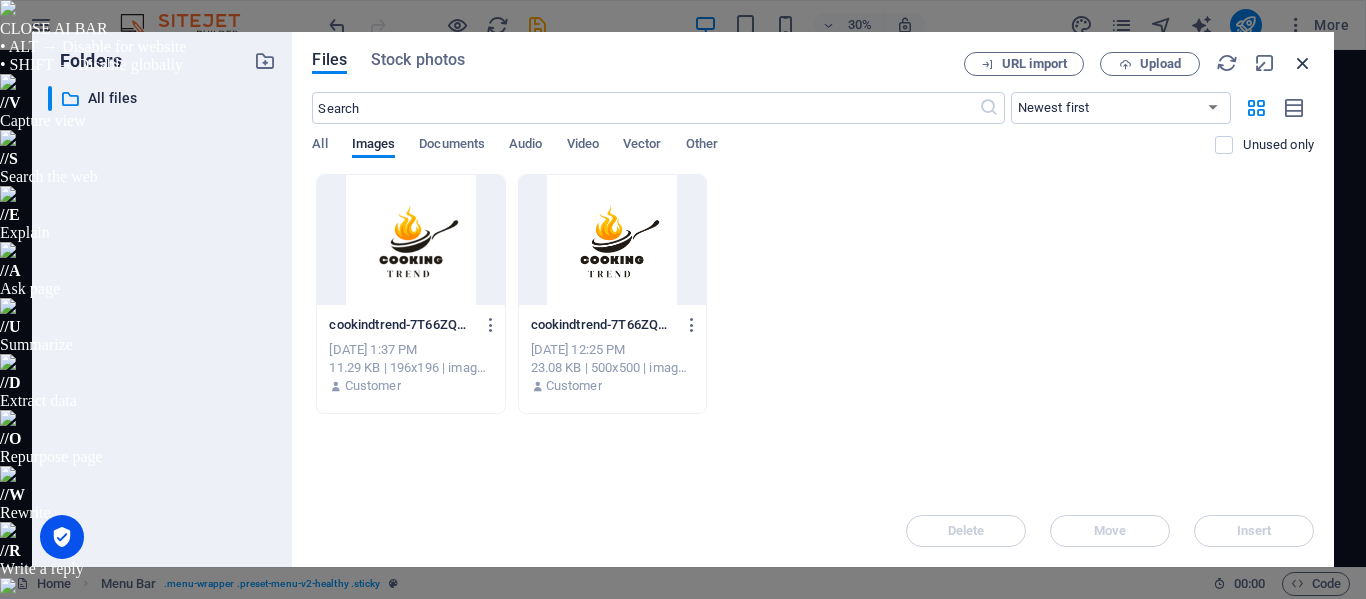 click at bounding box center (1303, 63) 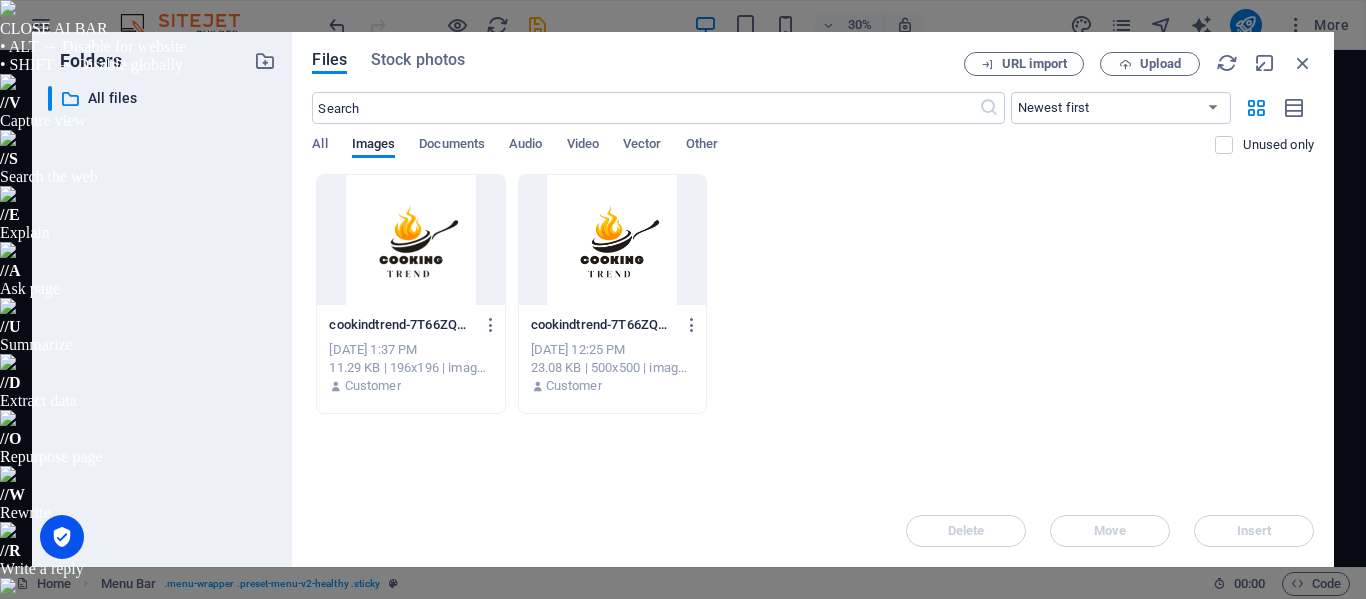 scroll, scrollTop: 7380, scrollLeft: 0, axis: vertical 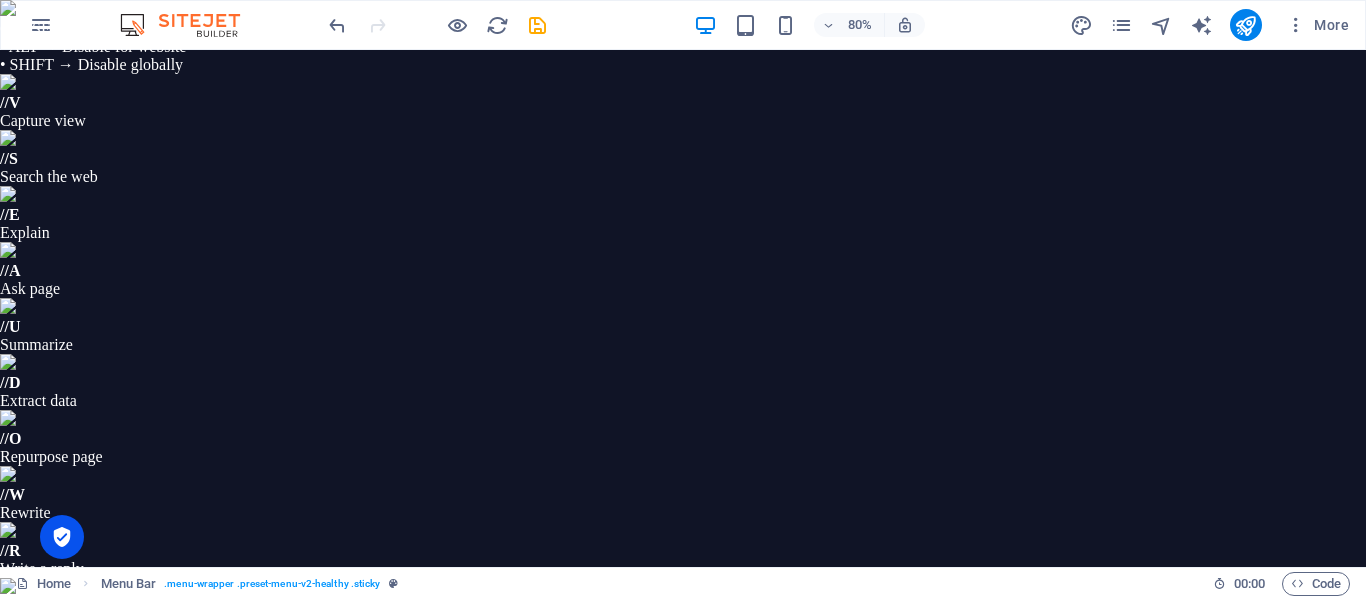 click on "Select files from the file manager, stock photos, or upload file(s)" at bounding box center [1332, 924] 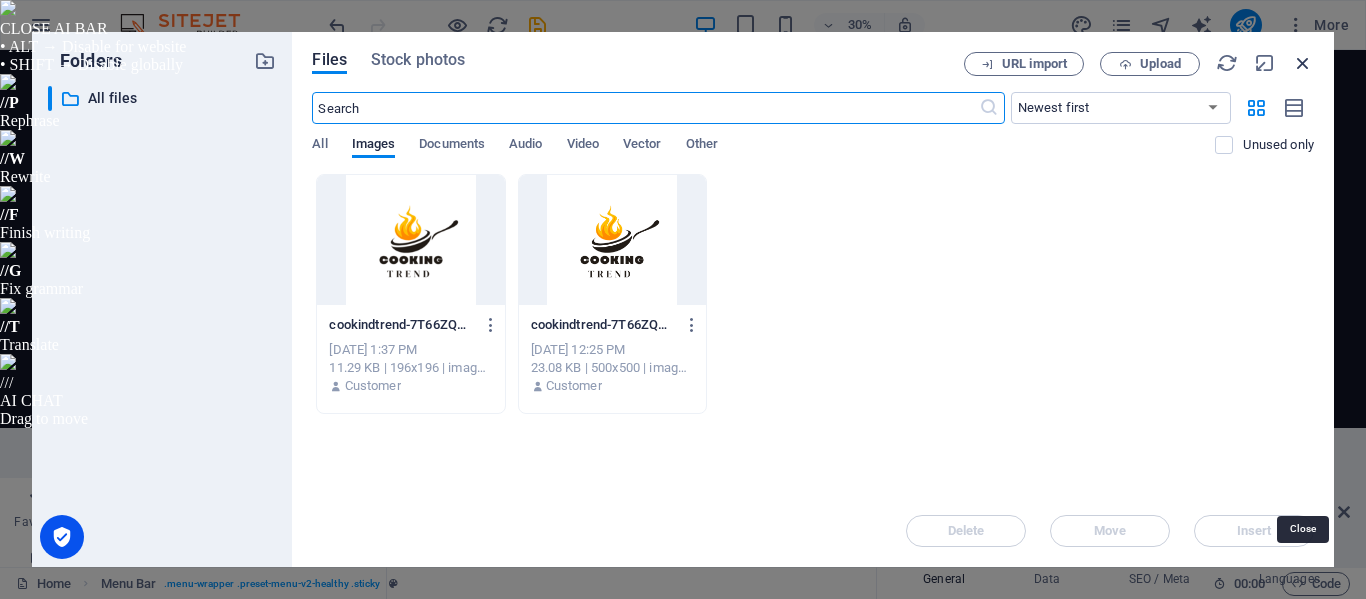 click at bounding box center (1303, 63) 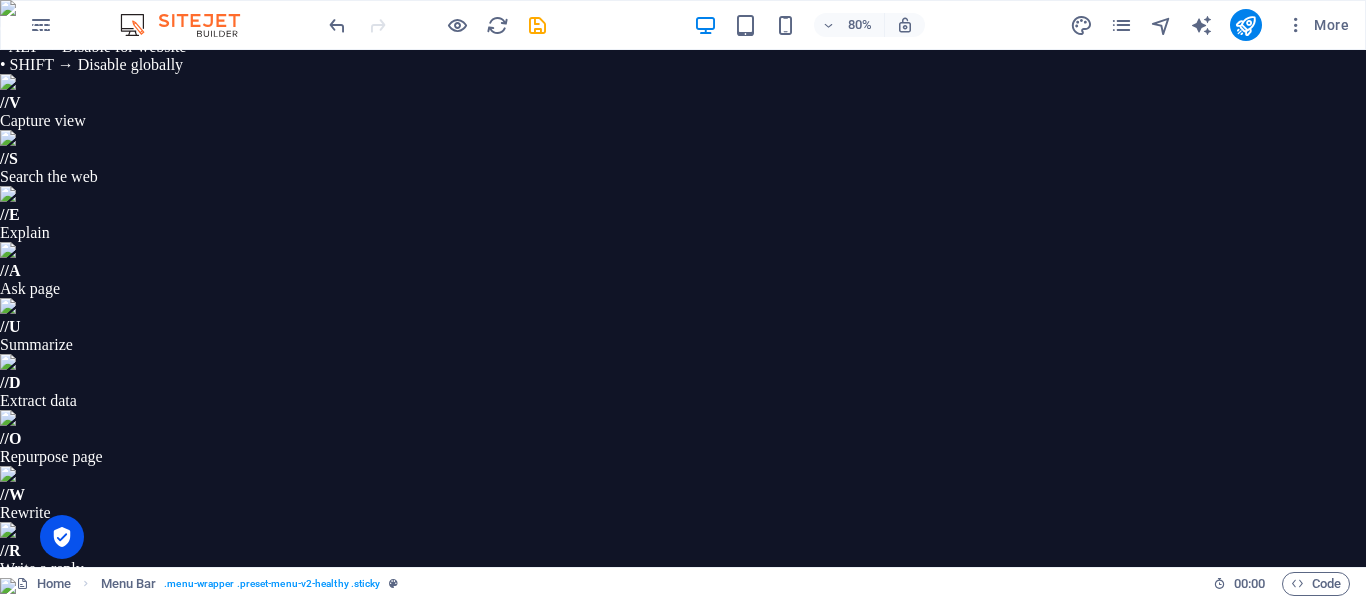 scroll, scrollTop: 0, scrollLeft: 0, axis: both 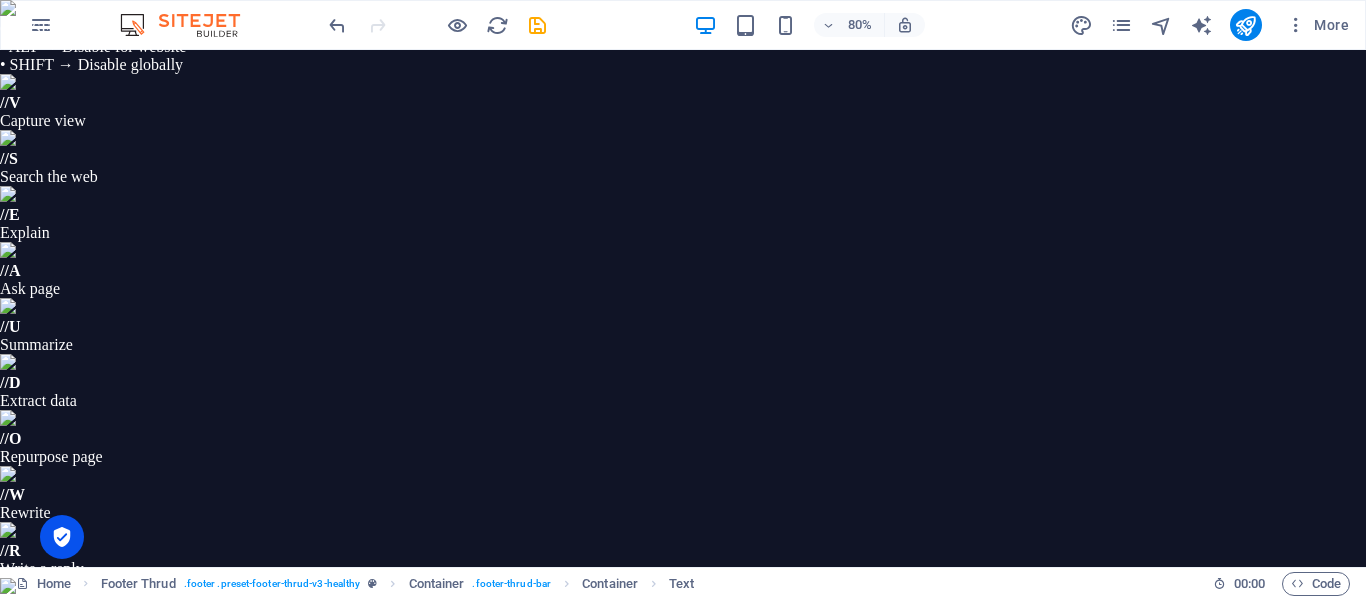 click on "deepanshiindustries.co.in . All rights reserved" at bounding box center (577, 8987) 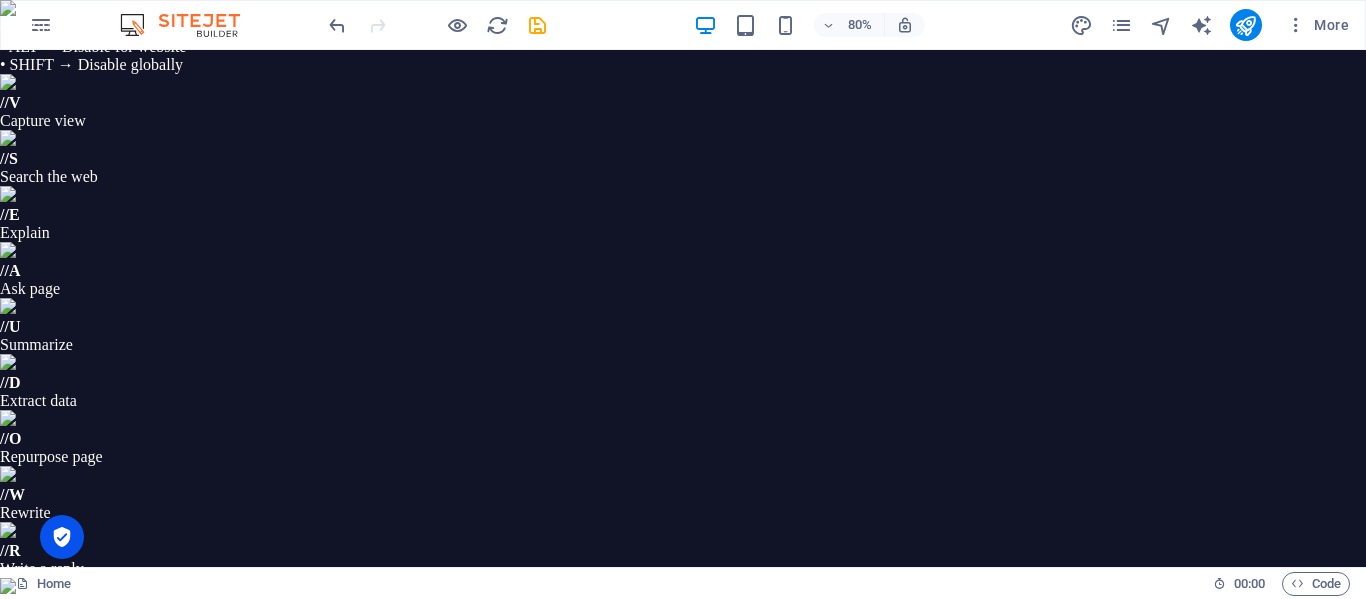scroll, scrollTop: 0, scrollLeft: 0, axis: both 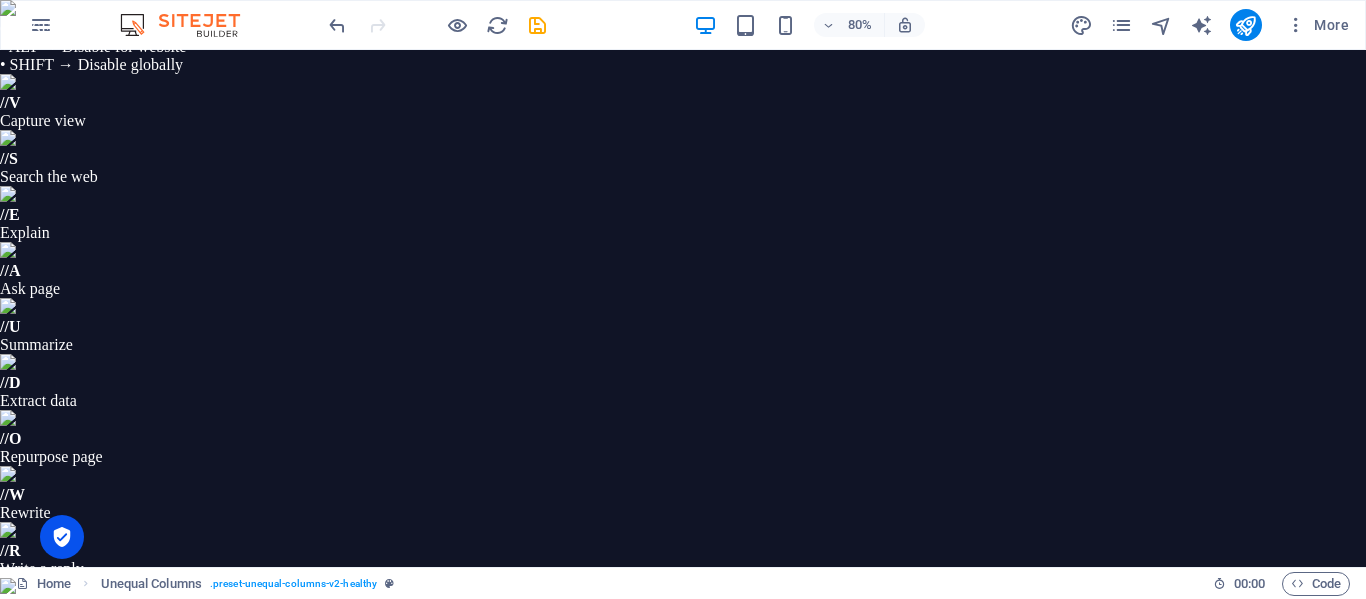 click on "⏎  Edit" at bounding box center [270, 731] 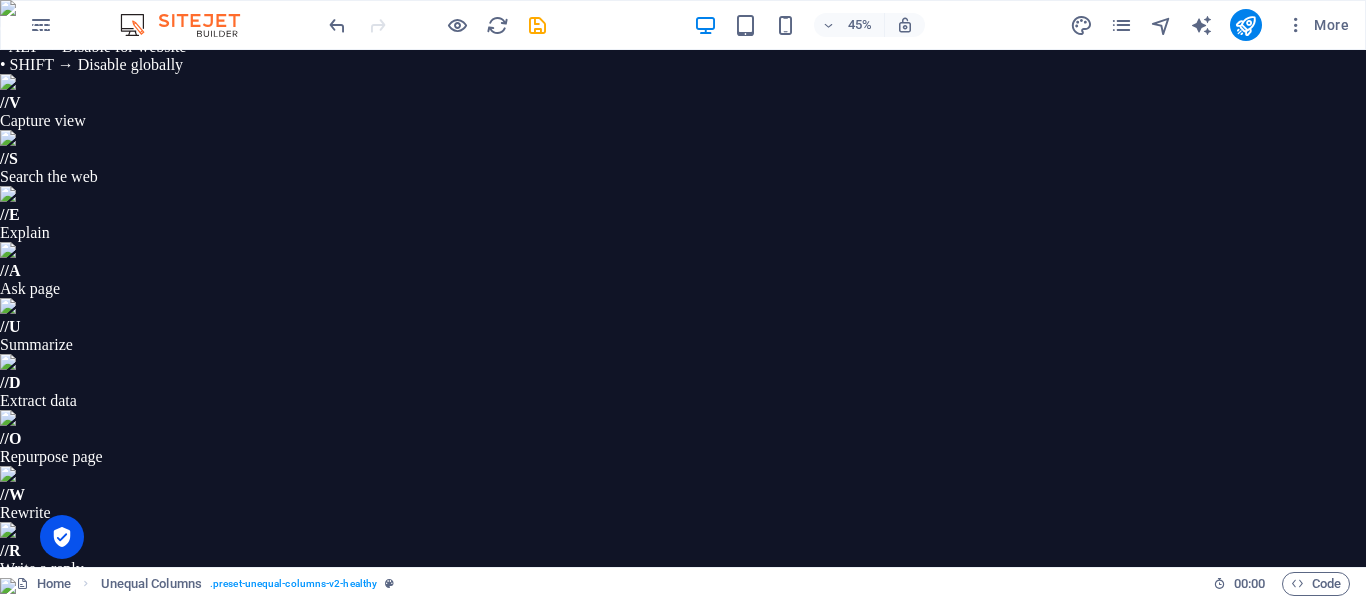 click on "Style" at bounding box center [221, 791] 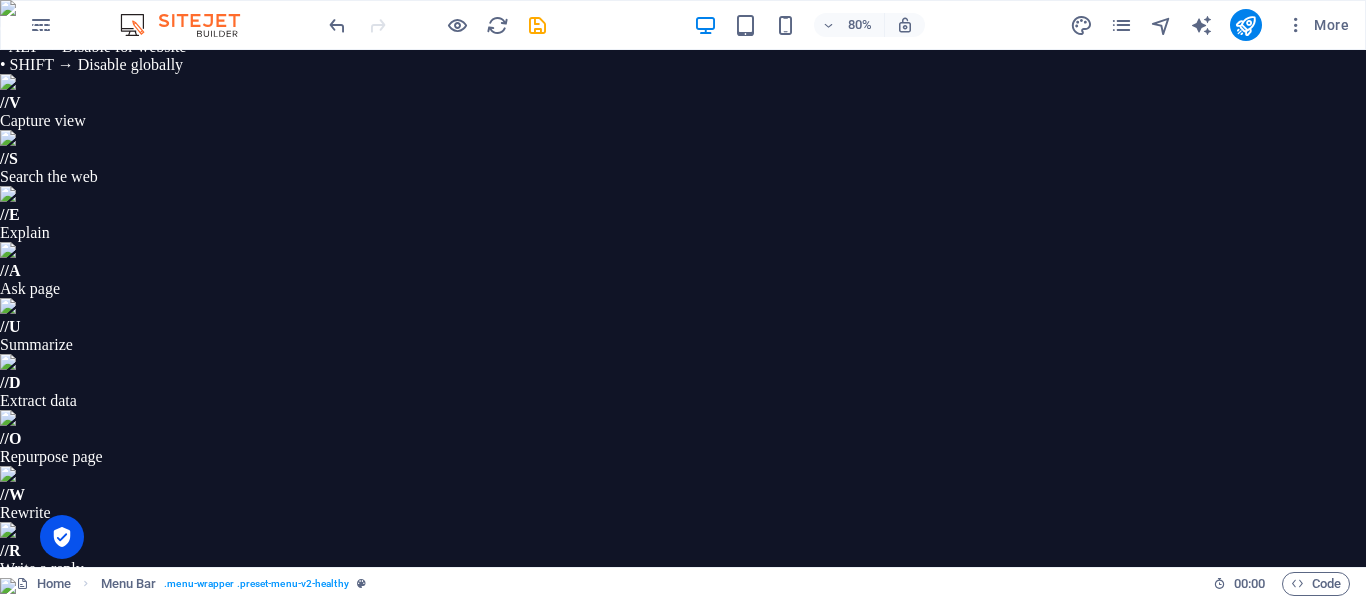 click on "Menu" at bounding box center [385, 731] 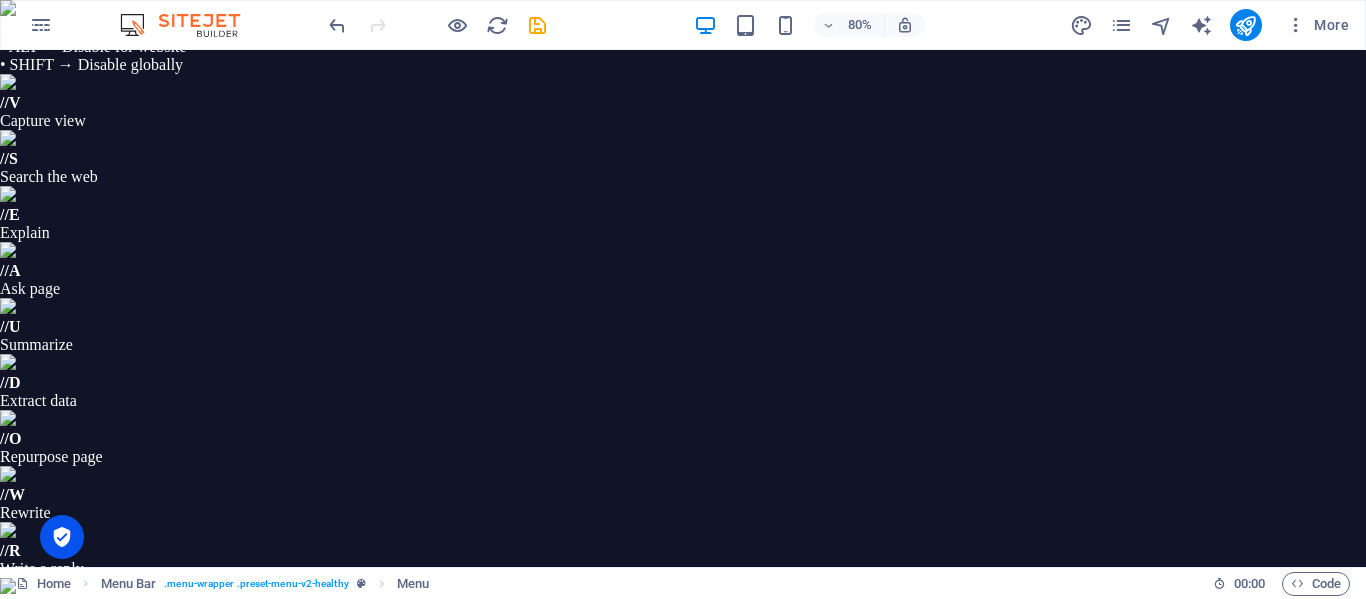 click at bounding box center [413, 730] 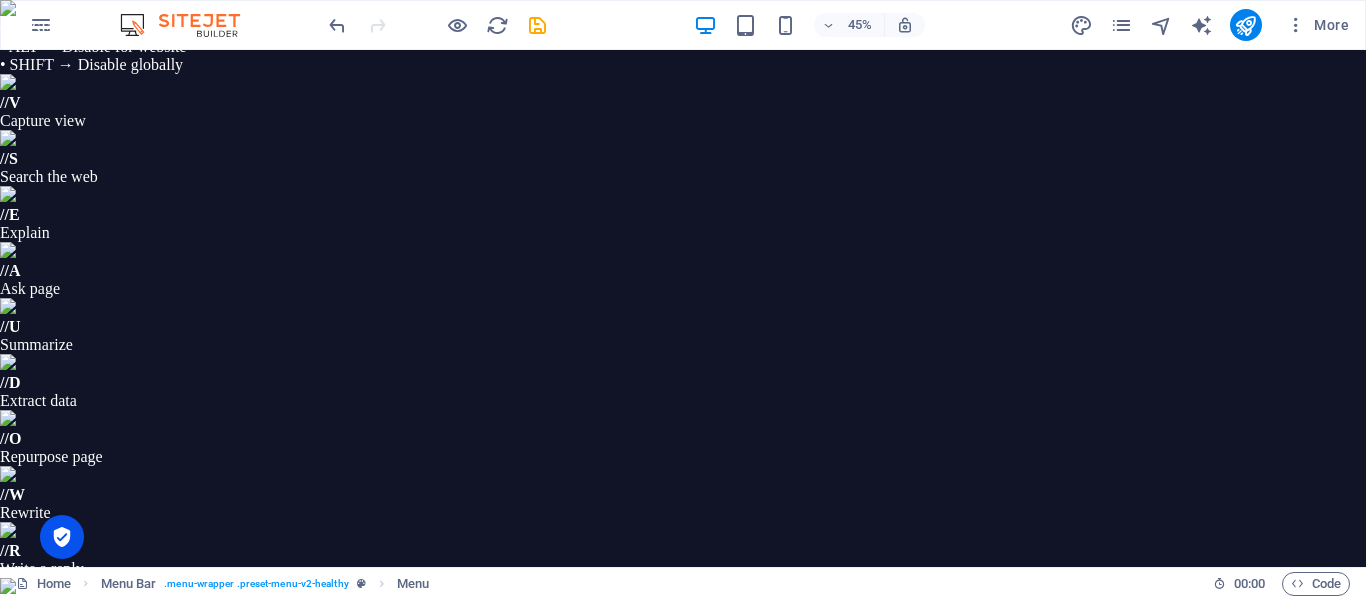 click on "Manage pages" at bounding box center (265, 968) 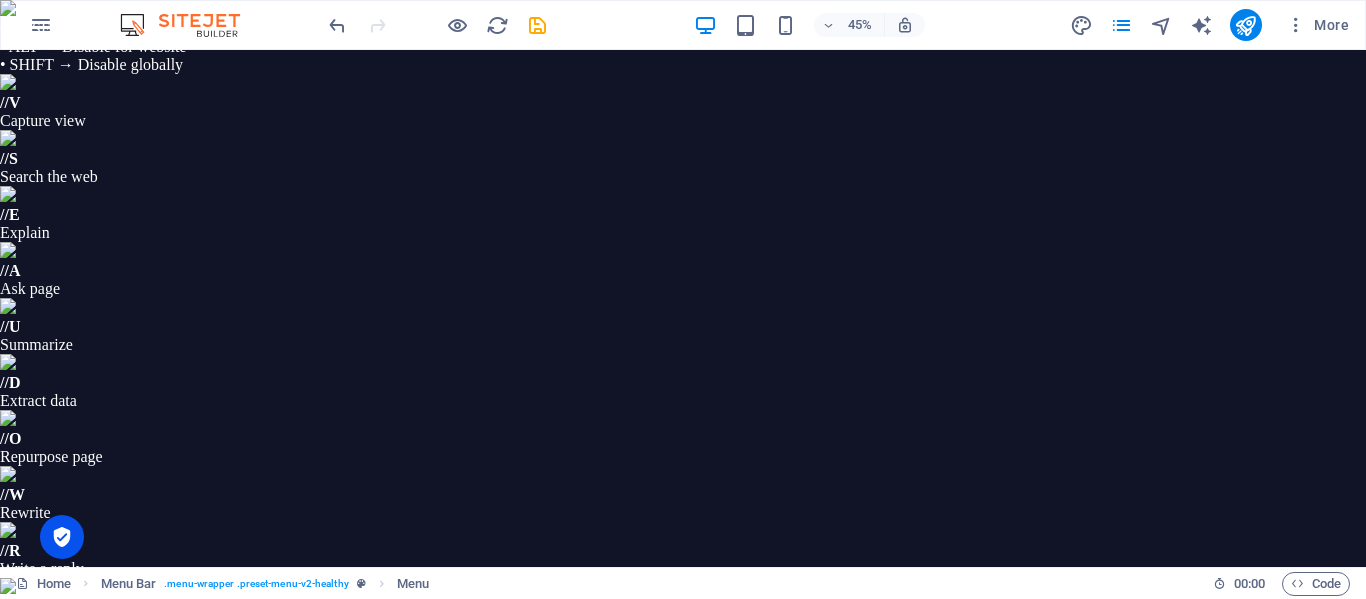 click at bounding box center [1260, 954] 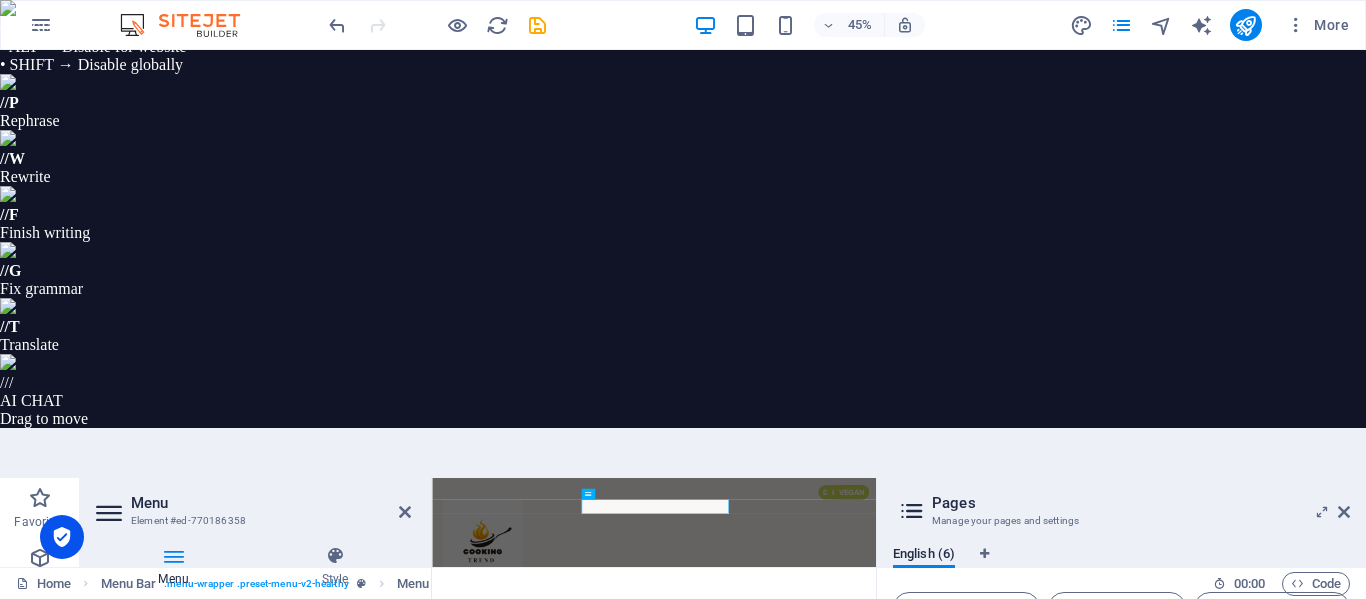 type on "About" 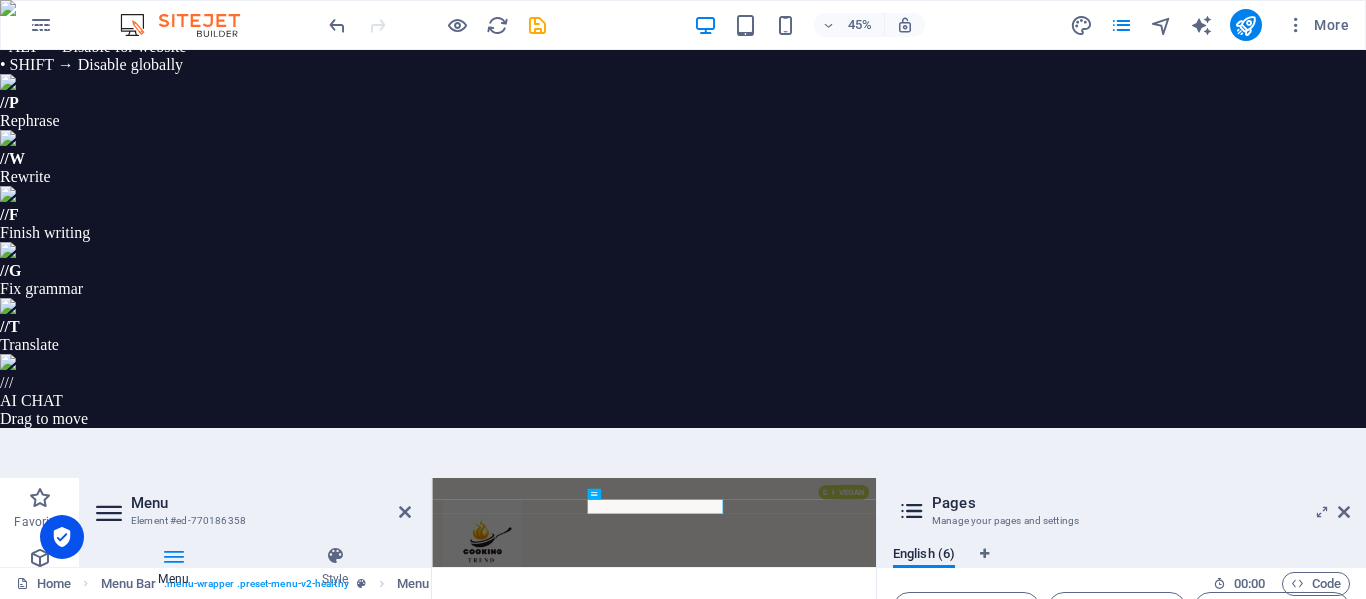 type on "About us" 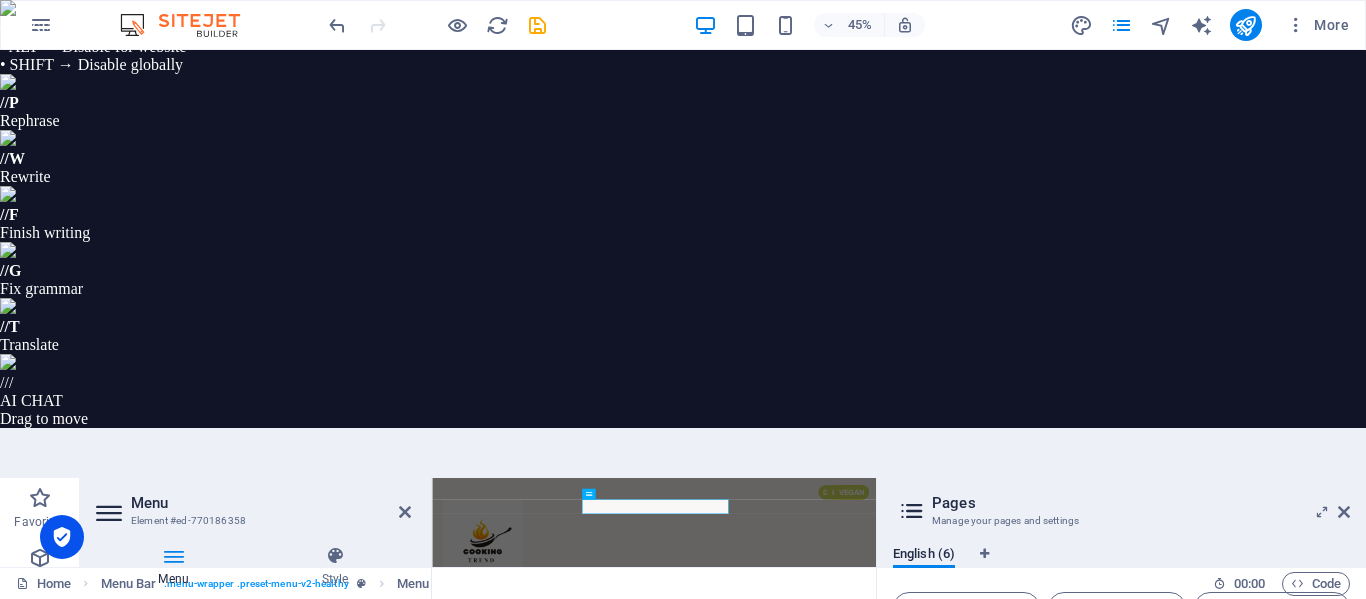 type on "About us" 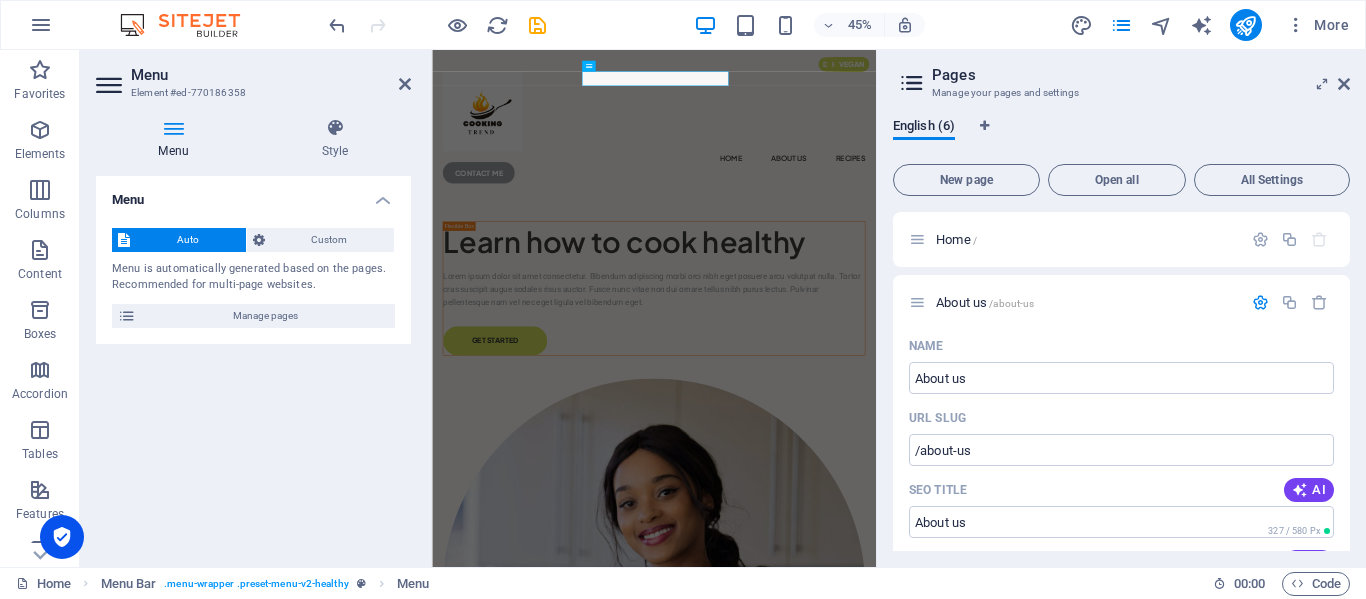 drag, startPoint x: 1351, startPoint y: 282, endPoint x: 1356, endPoint y: 369, distance: 87.14356 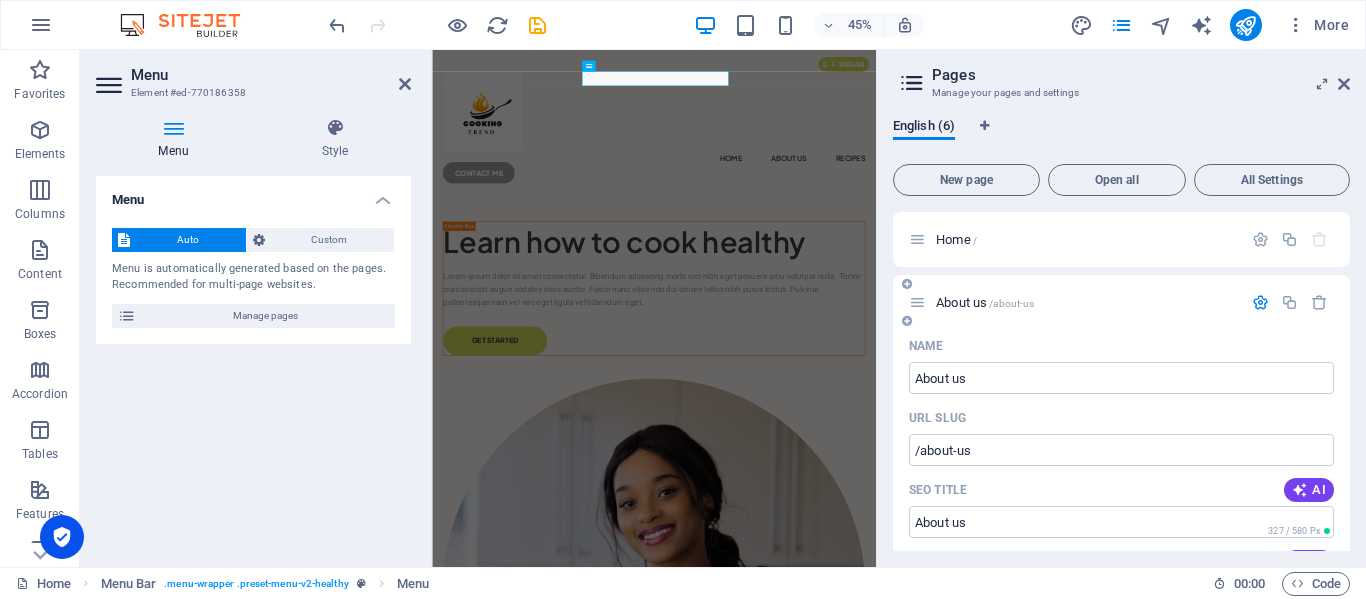 drag, startPoint x: 1344, startPoint y: 256, endPoint x: 1337, endPoint y: 443, distance: 187.13097 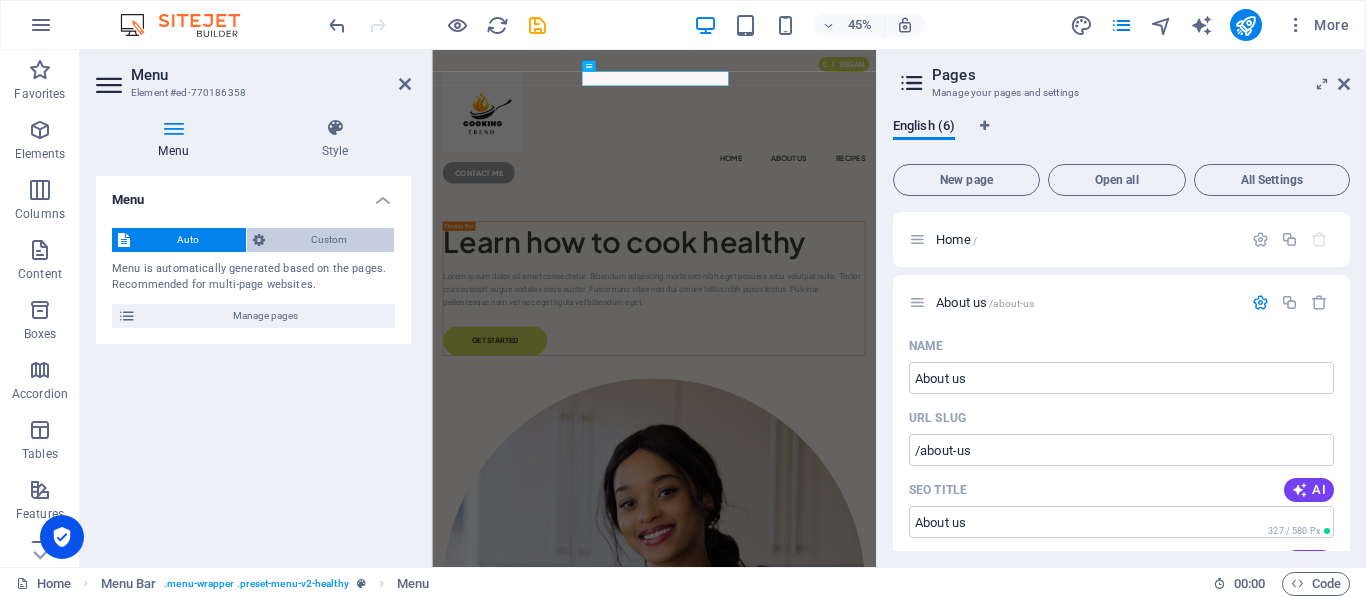click on "Custom" at bounding box center (330, 240) 